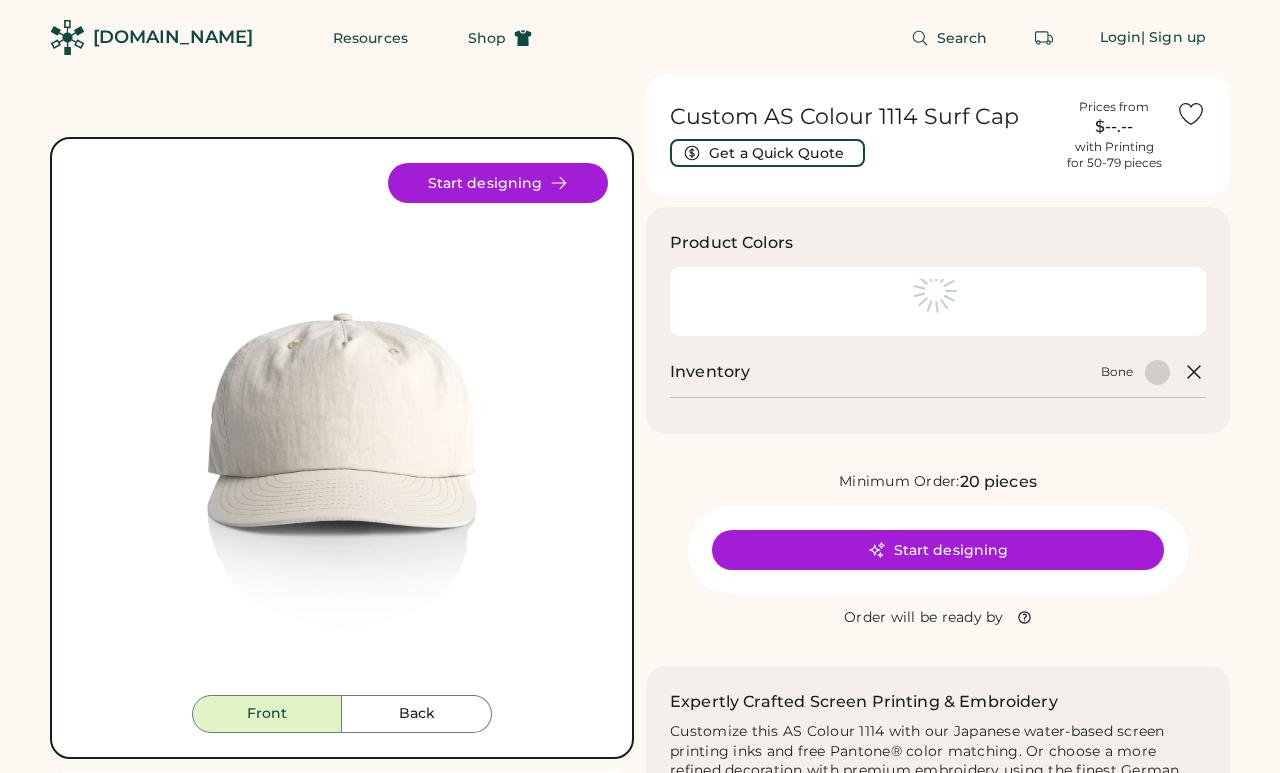 scroll, scrollTop: 0, scrollLeft: 0, axis: both 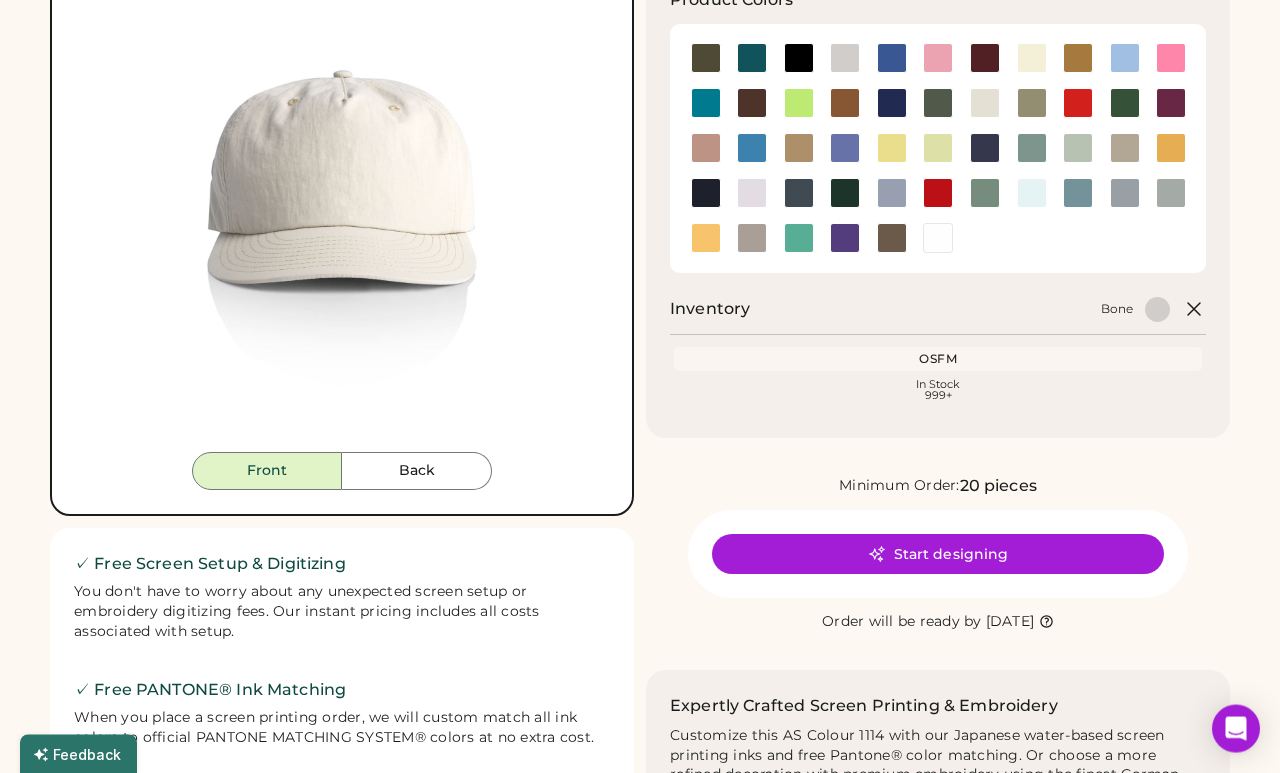 click on "Start designing" at bounding box center [938, 554] 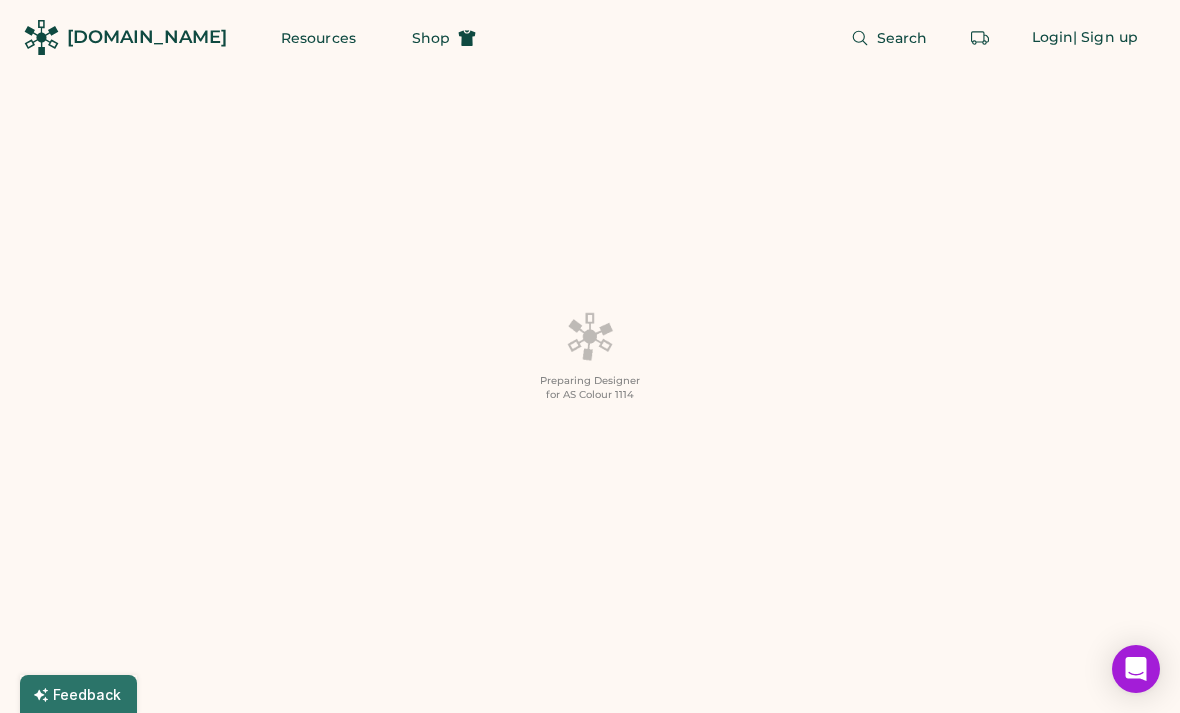 scroll, scrollTop: 0, scrollLeft: 0, axis: both 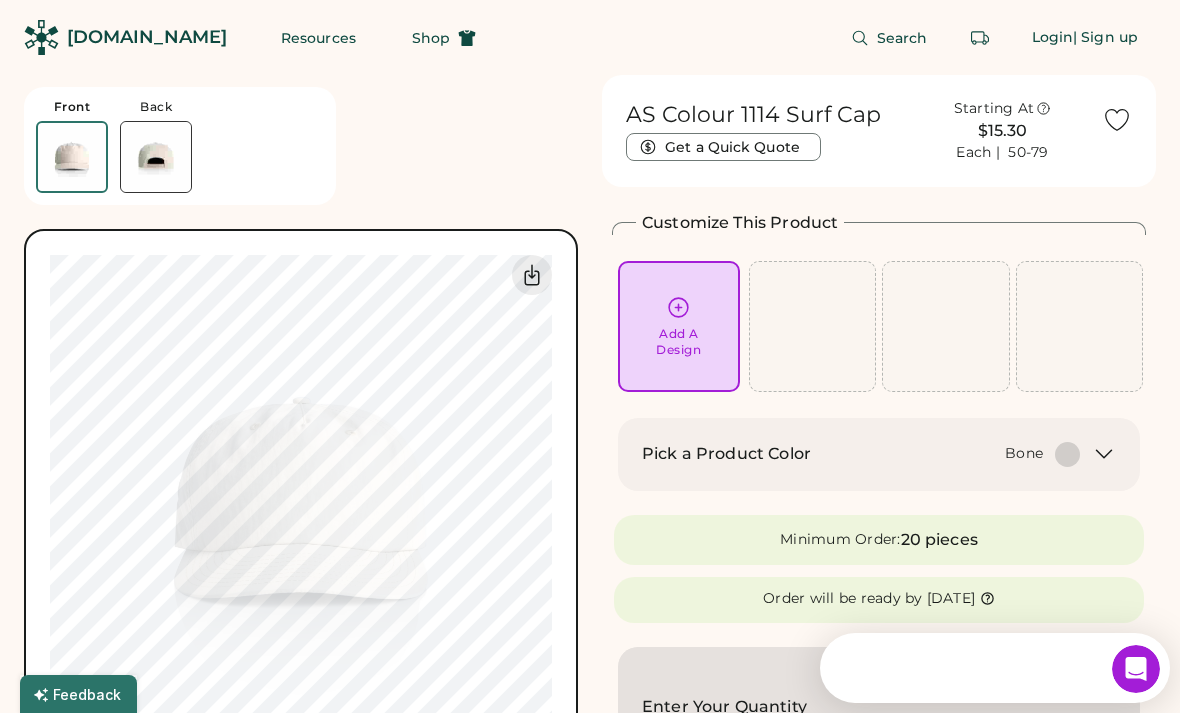 click on "Add A
Design" at bounding box center [678, 342] 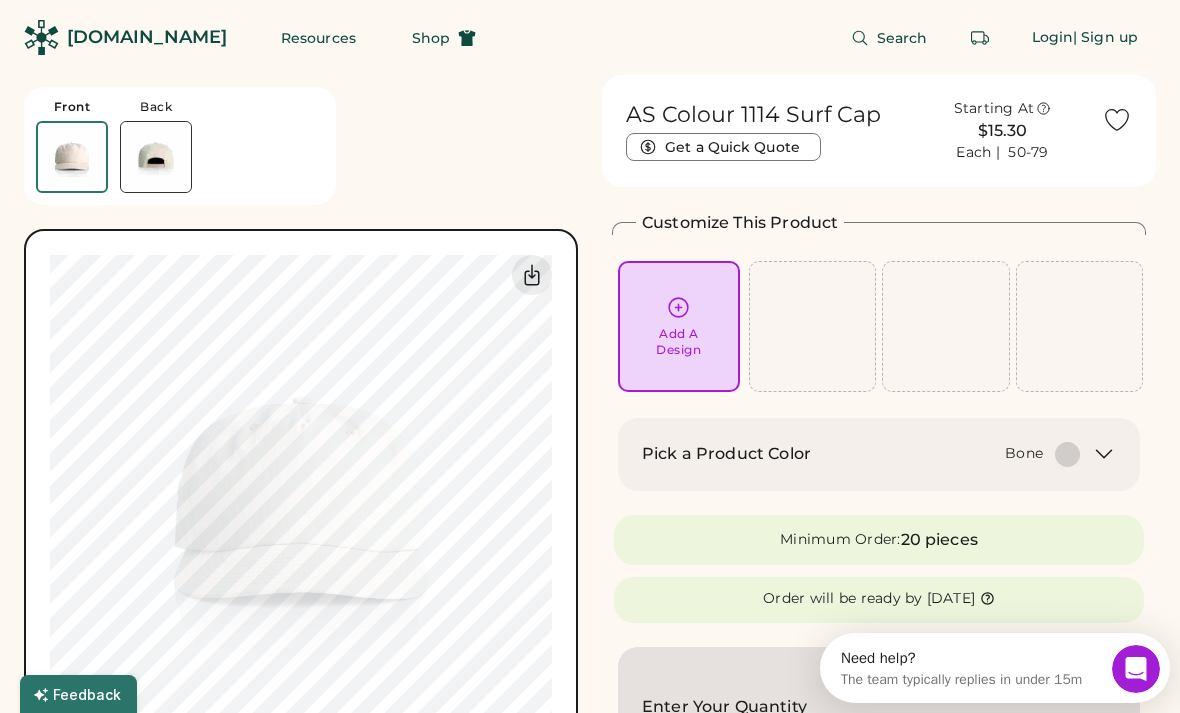 scroll, scrollTop: 0, scrollLeft: 0, axis: both 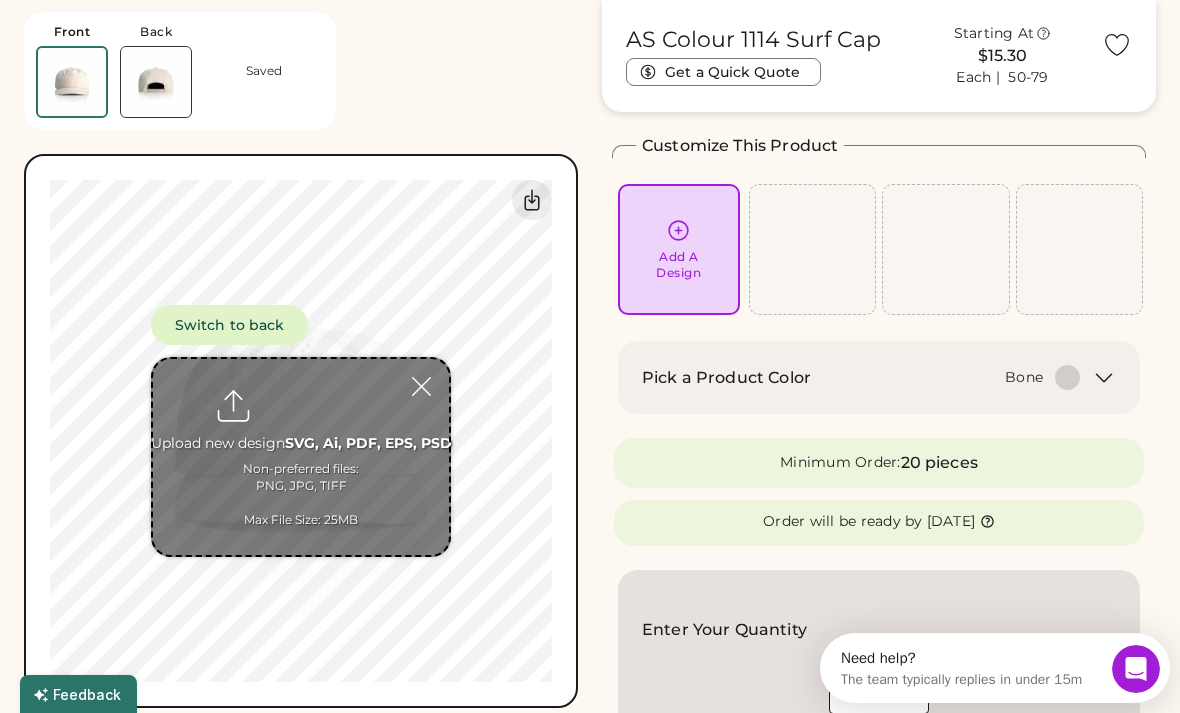 click at bounding box center (301, 457) 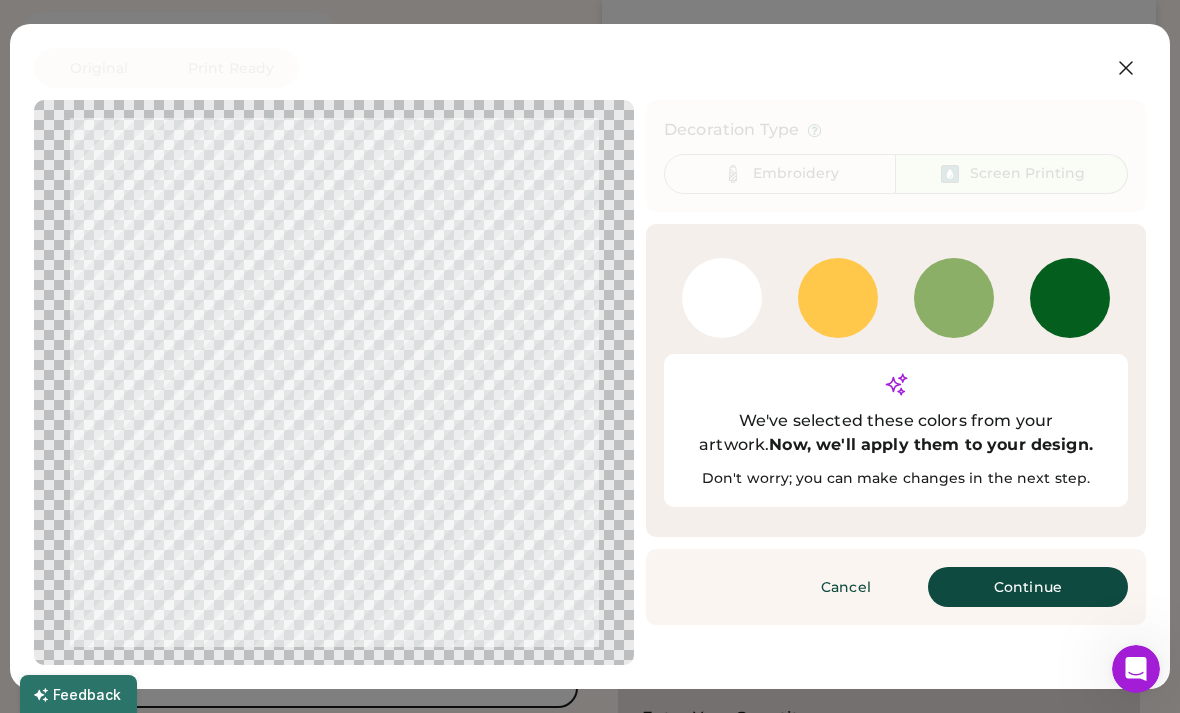 click on "Continue" at bounding box center (1028, 587) 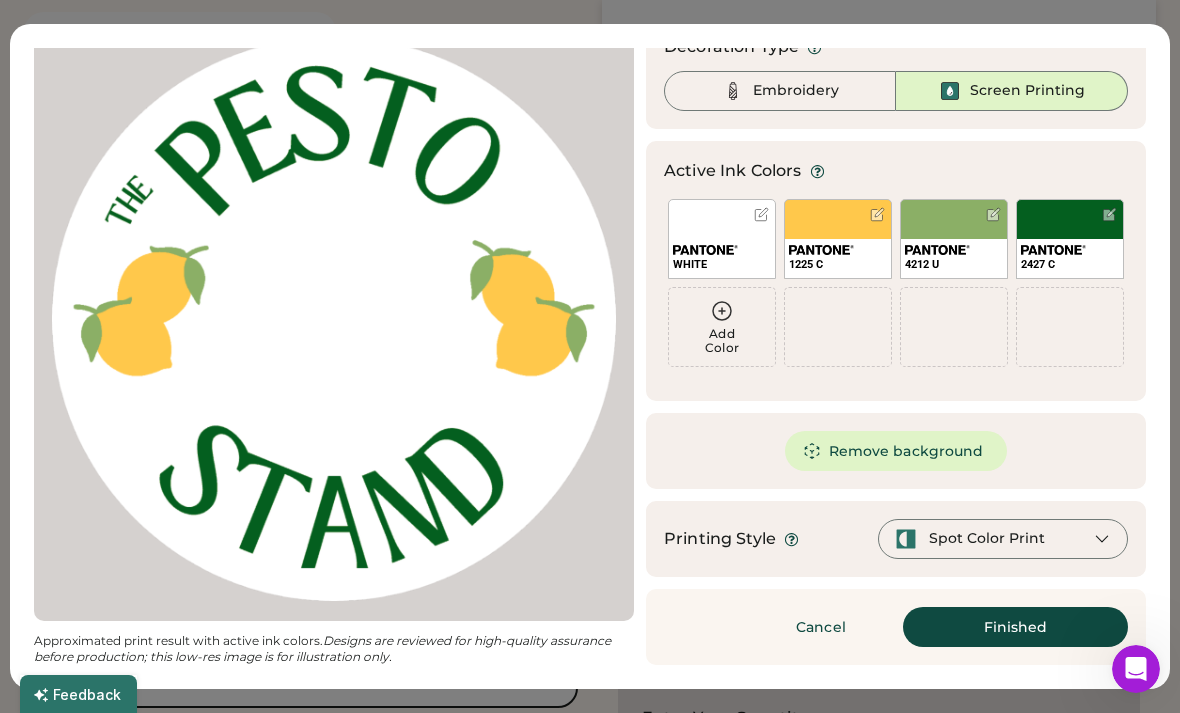 scroll, scrollTop: 83, scrollLeft: 0, axis: vertical 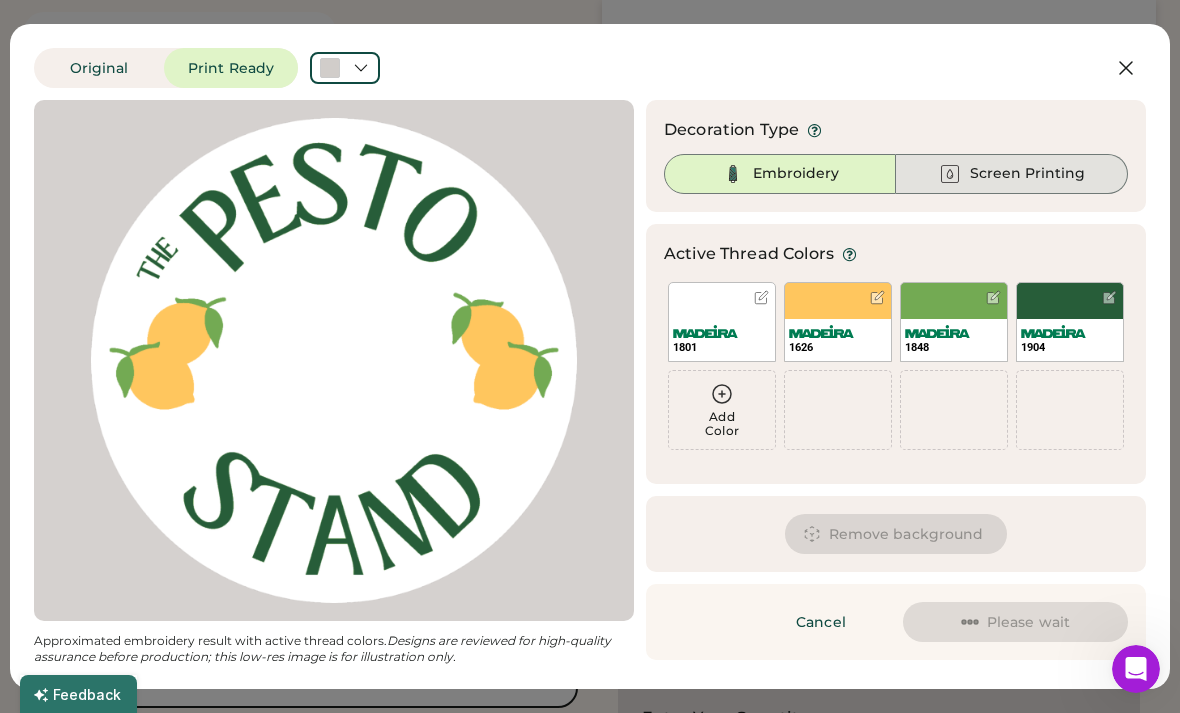 click on "Screen Printing" at bounding box center (1027, 174) 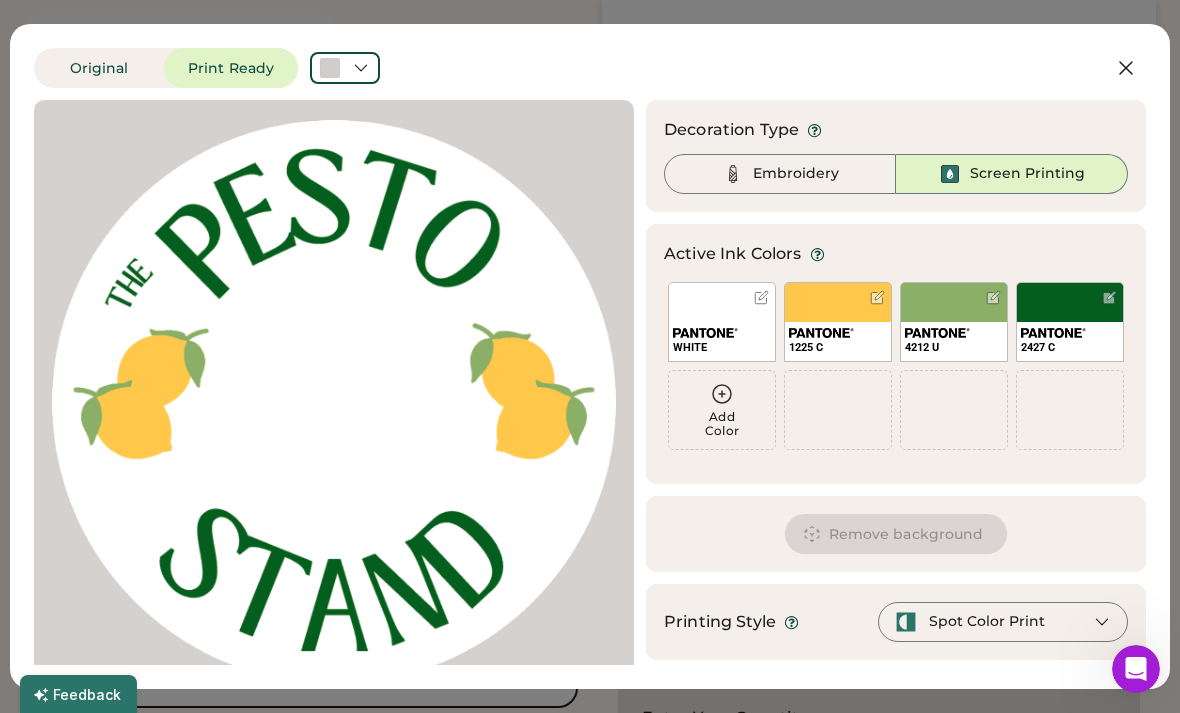 scroll, scrollTop: 0, scrollLeft: 0, axis: both 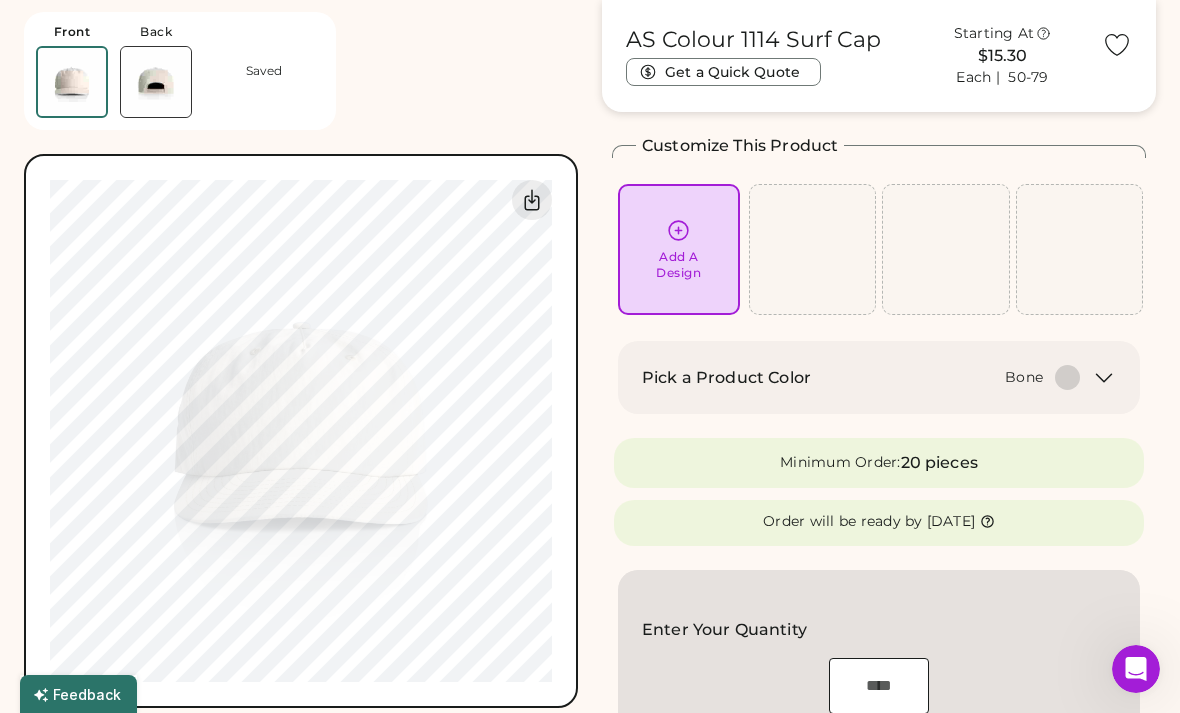click 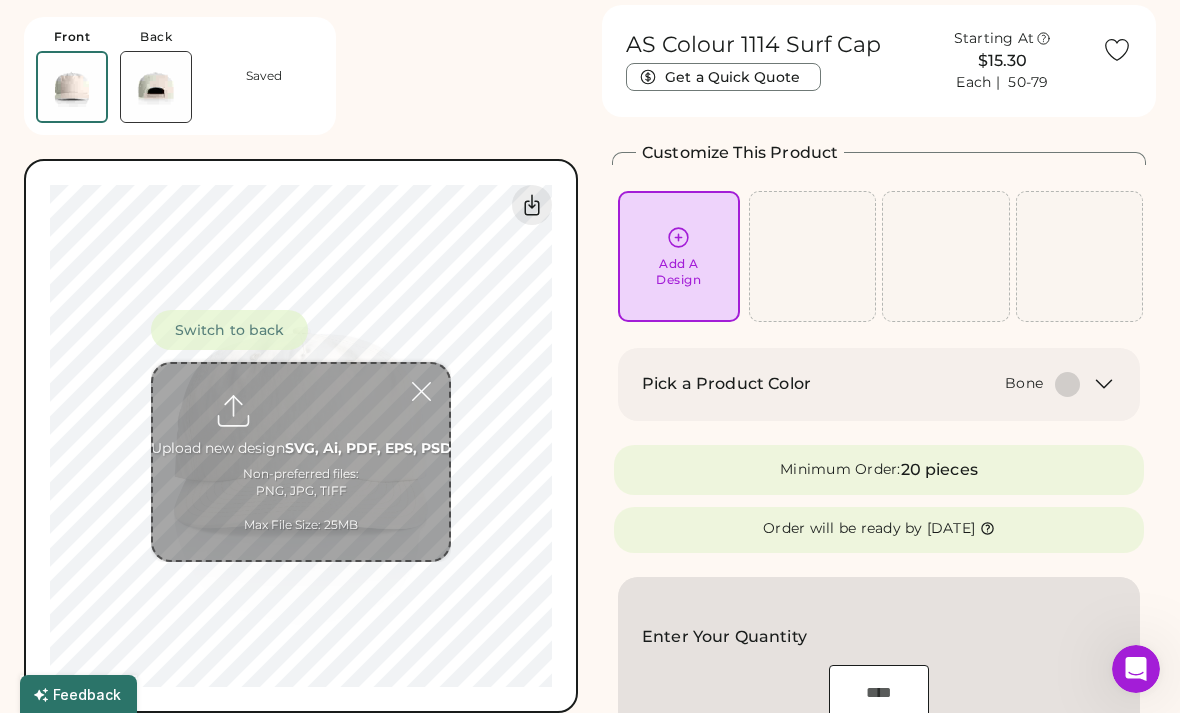 scroll, scrollTop: 69, scrollLeft: 0, axis: vertical 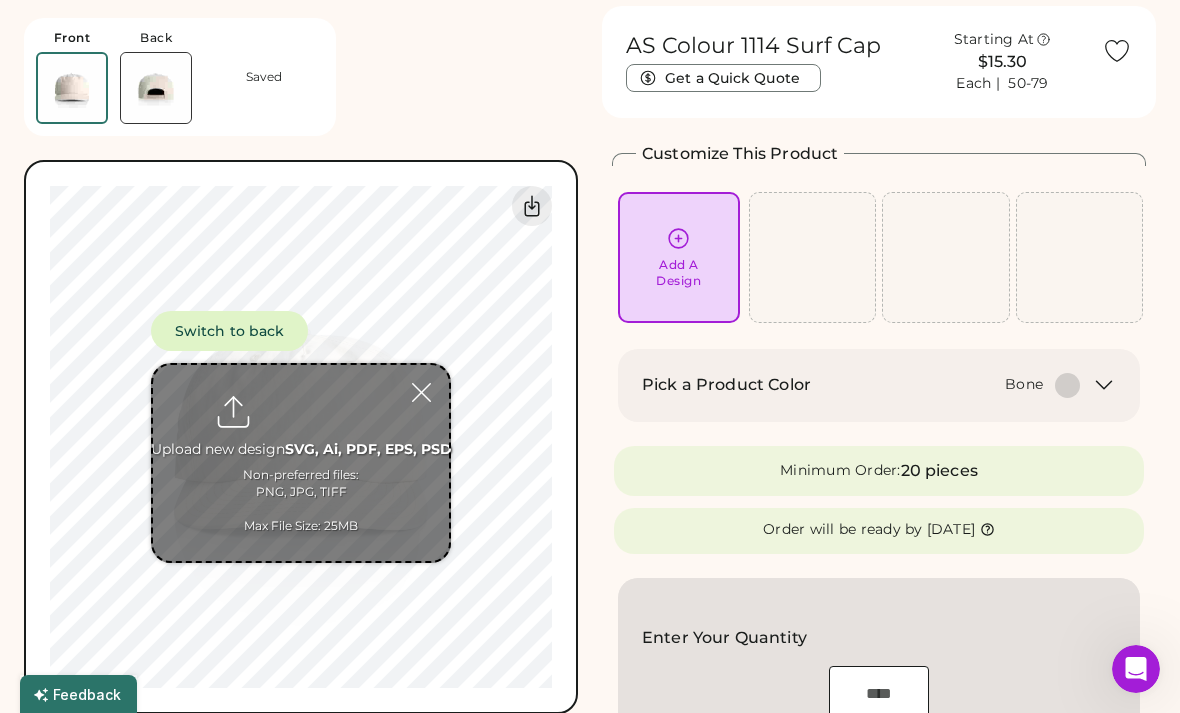 click at bounding box center (301, 463) 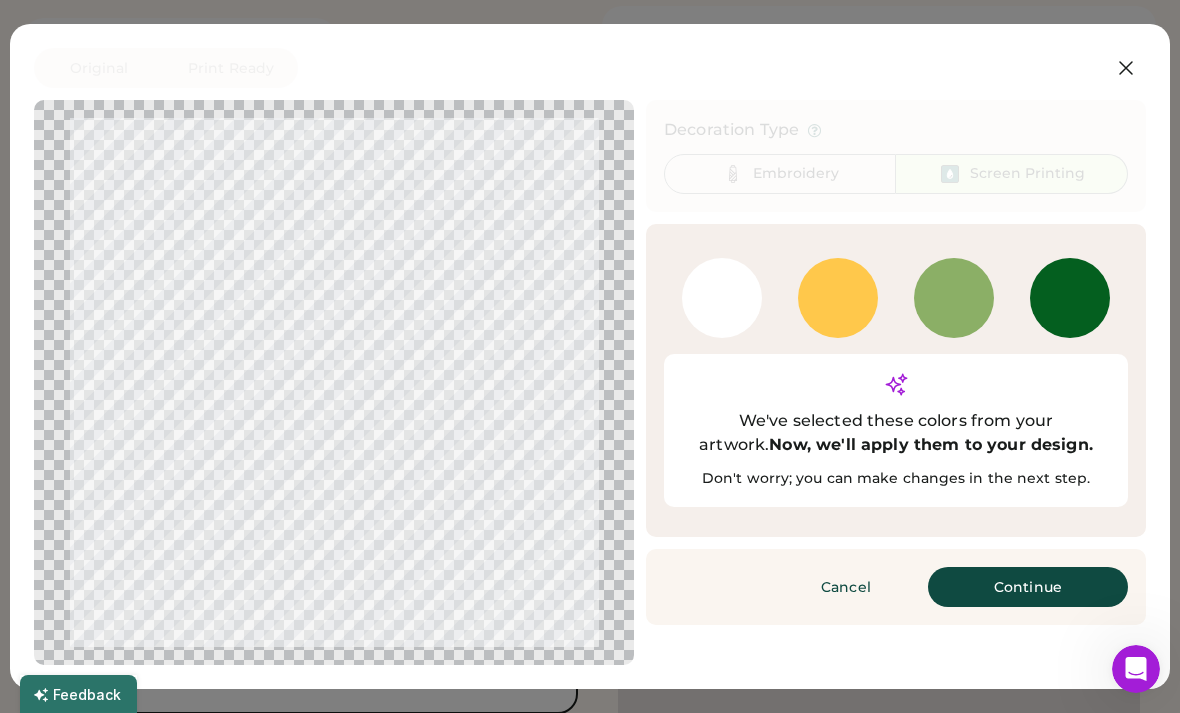click on "Continue" at bounding box center (1028, 587) 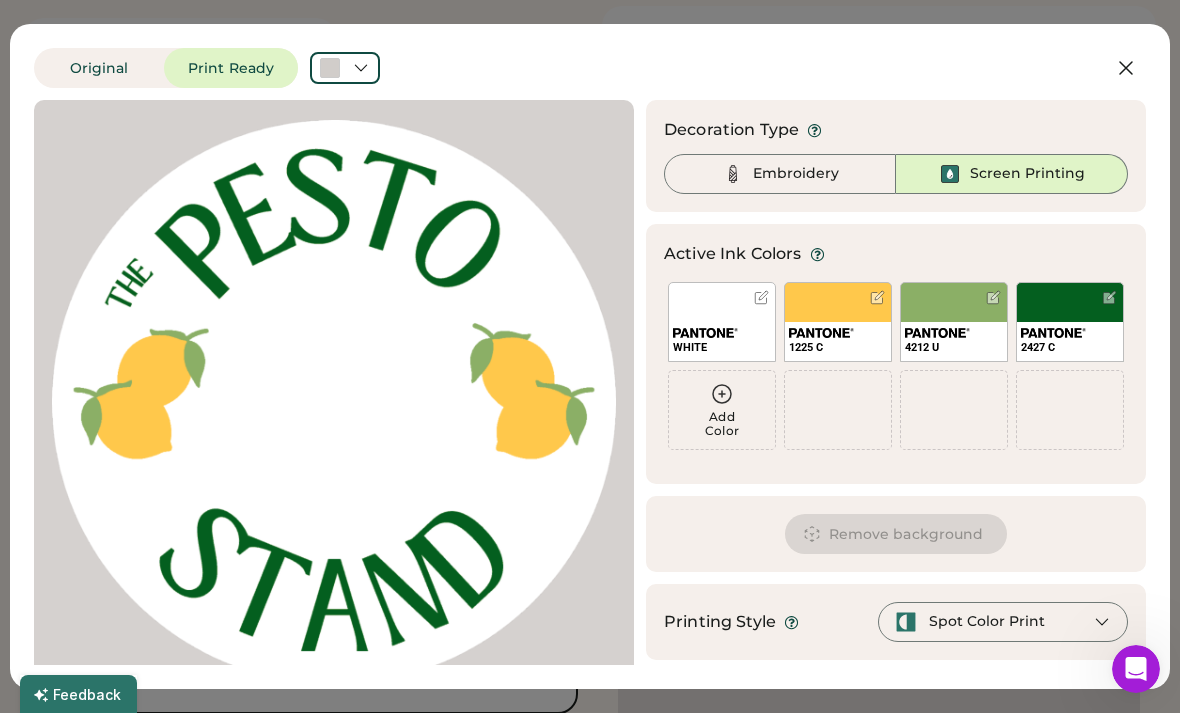 click at bounding box center (334, 402) 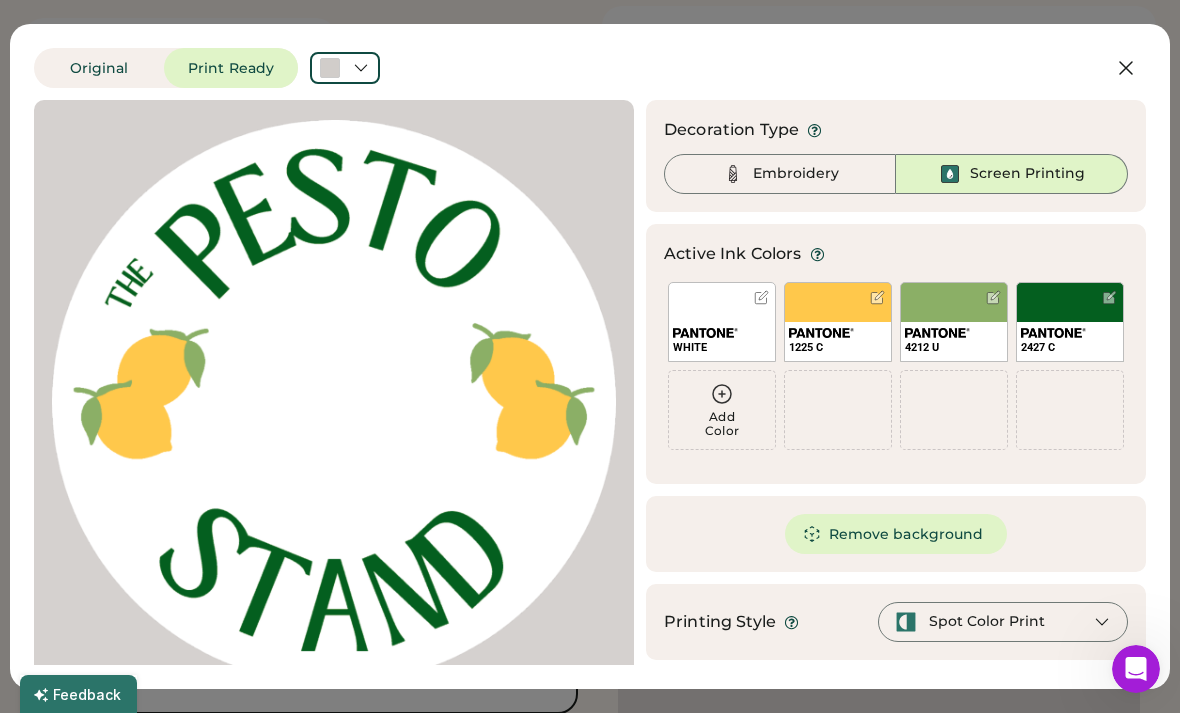 click at bounding box center [334, 402] 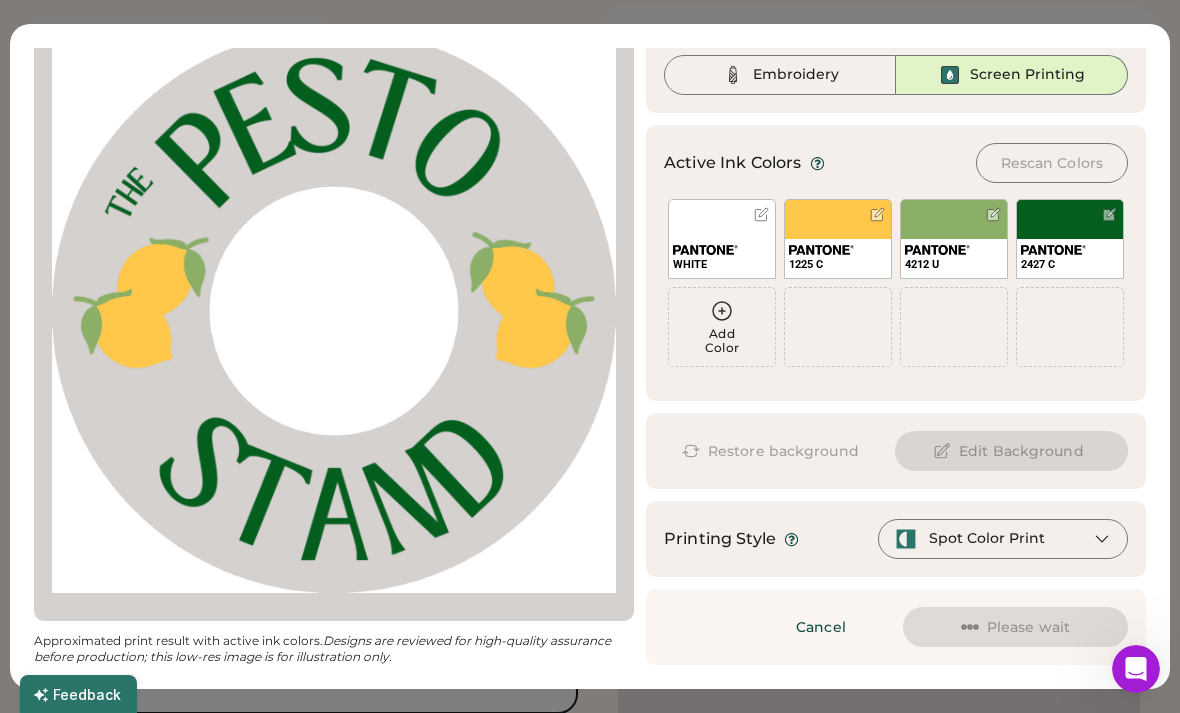 scroll, scrollTop: 99, scrollLeft: 0, axis: vertical 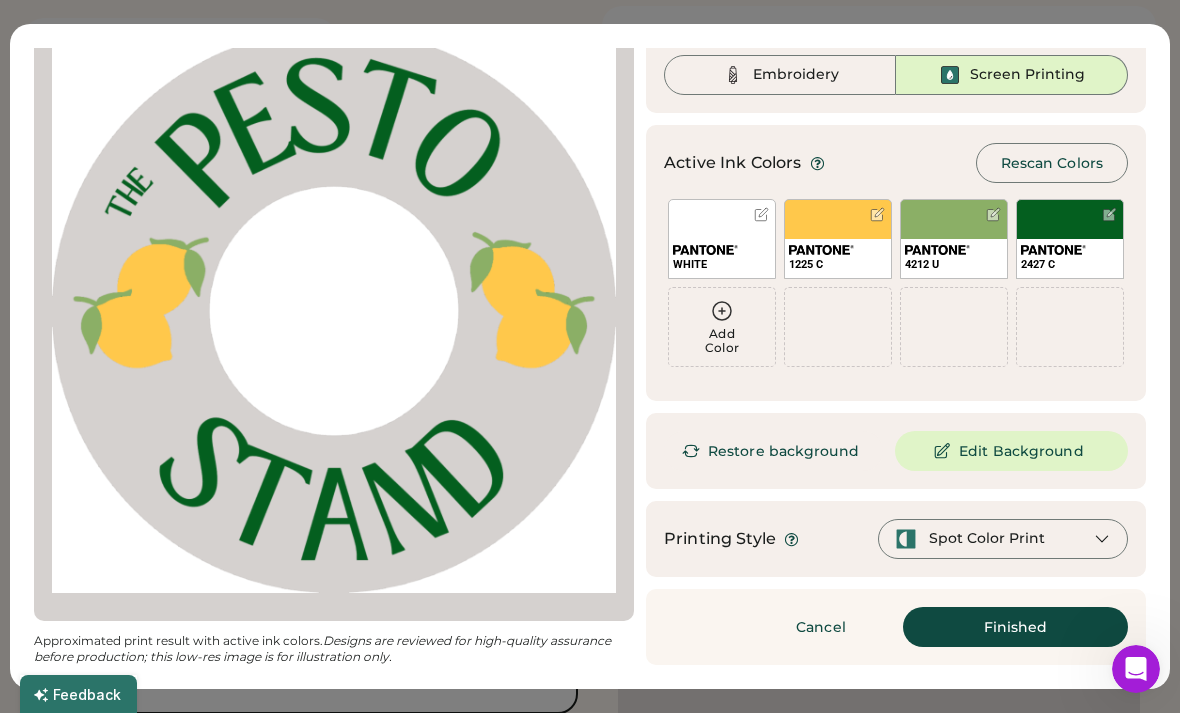click on "Edit Background" at bounding box center (1011, 451) 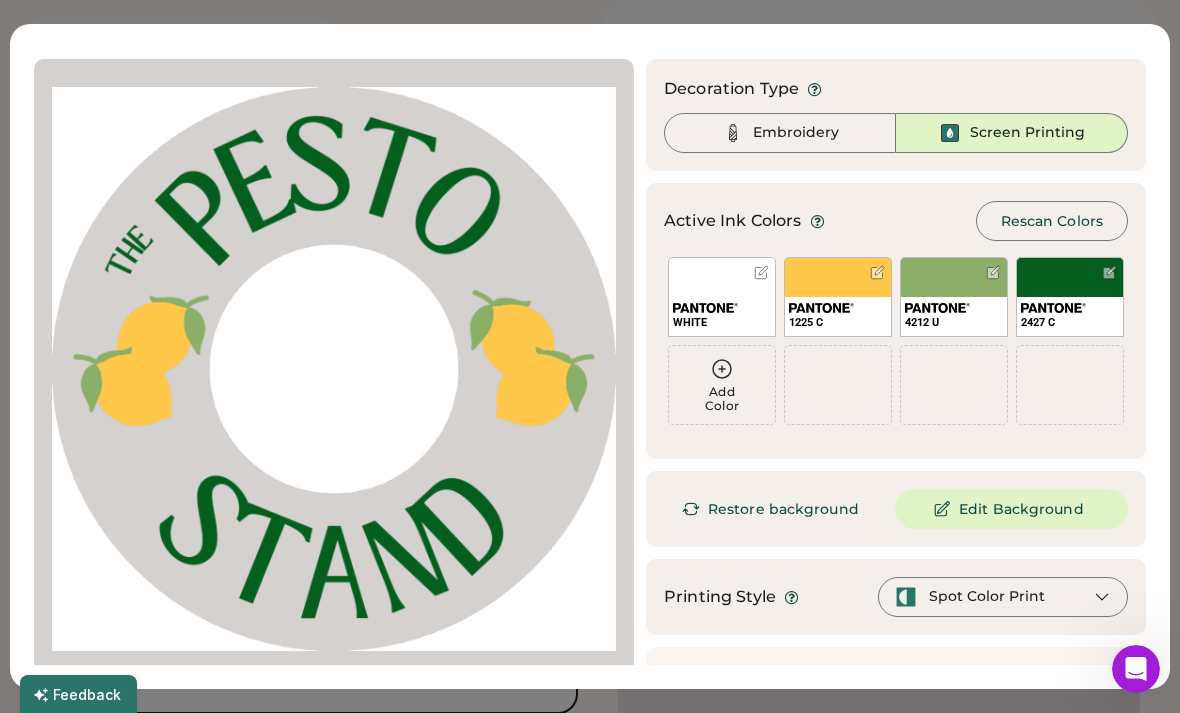 scroll, scrollTop: 40, scrollLeft: 0, axis: vertical 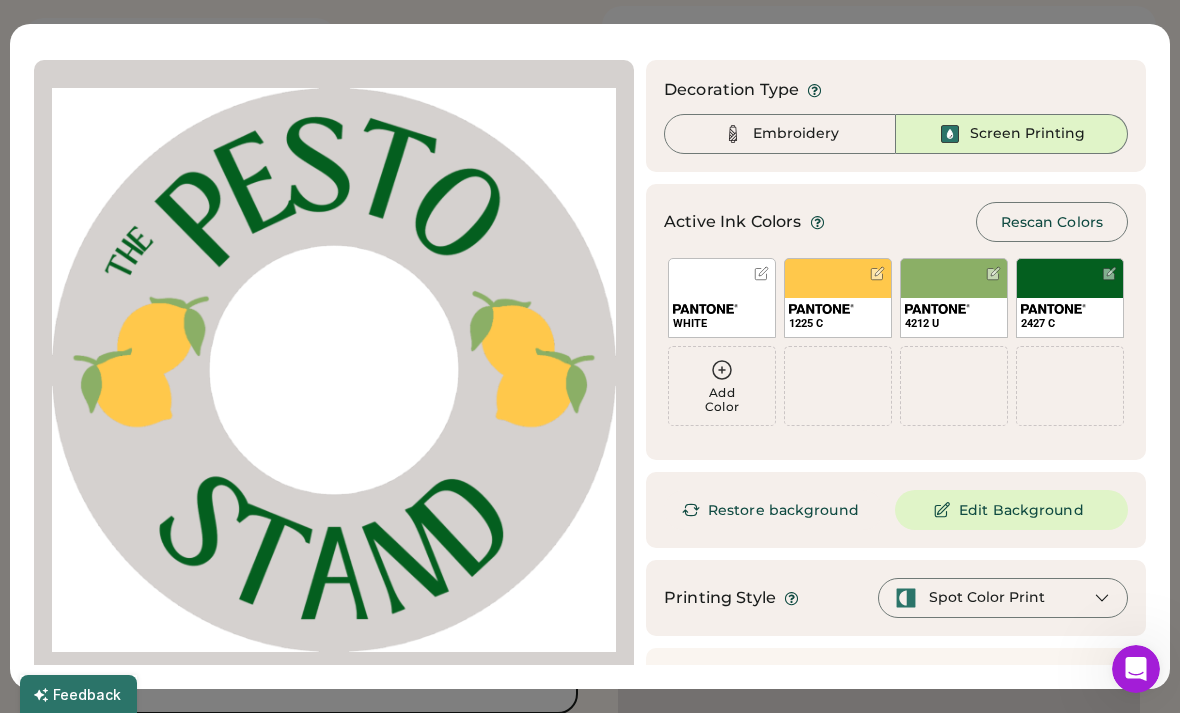 click on "Add
Color" at bounding box center (722, 400) 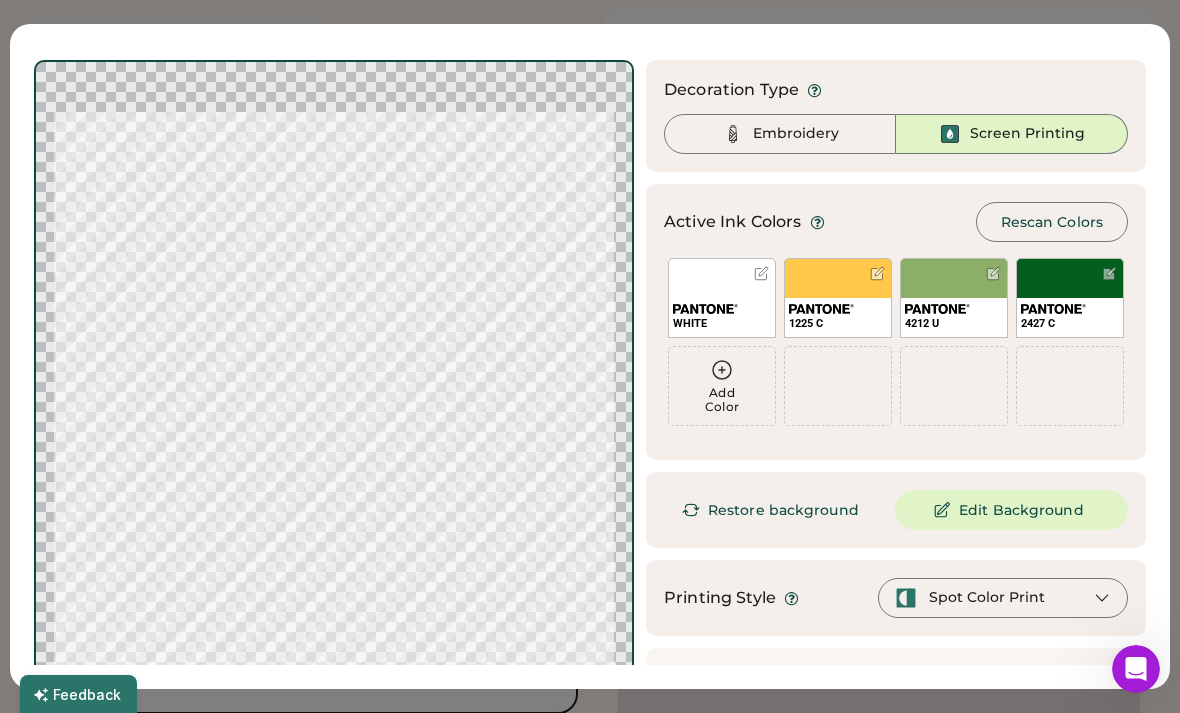 click 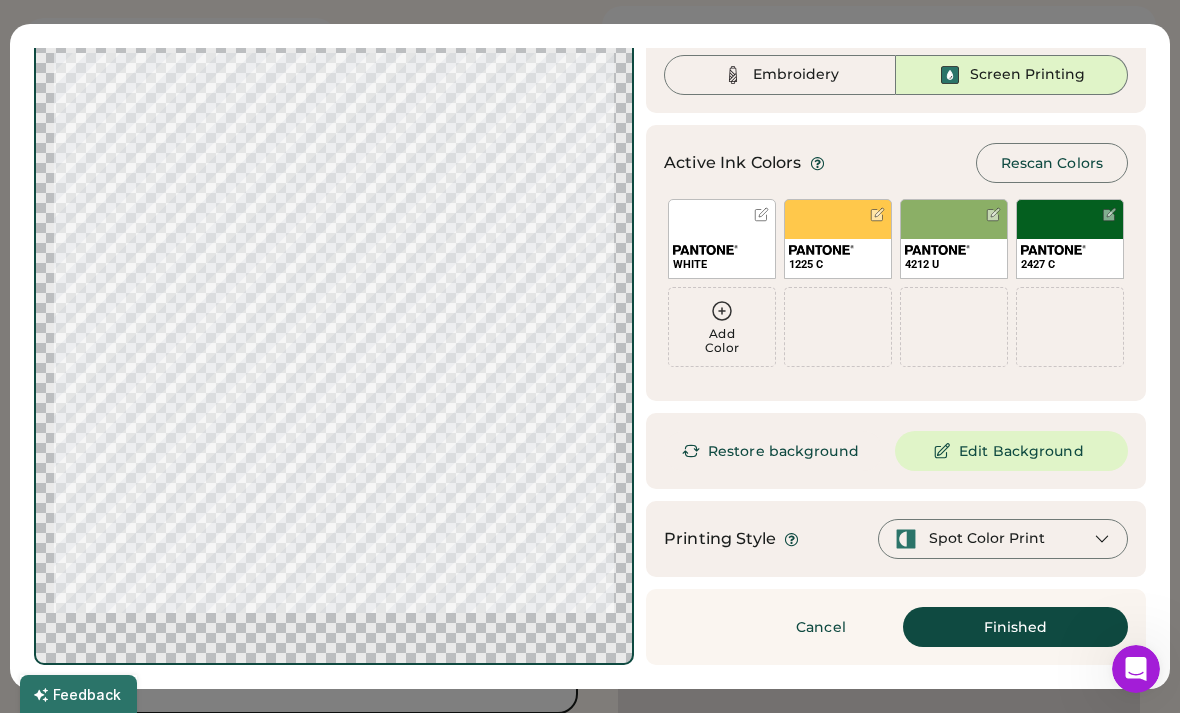scroll, scrollTop: 99, scrollLeft: 0, axis: vertical 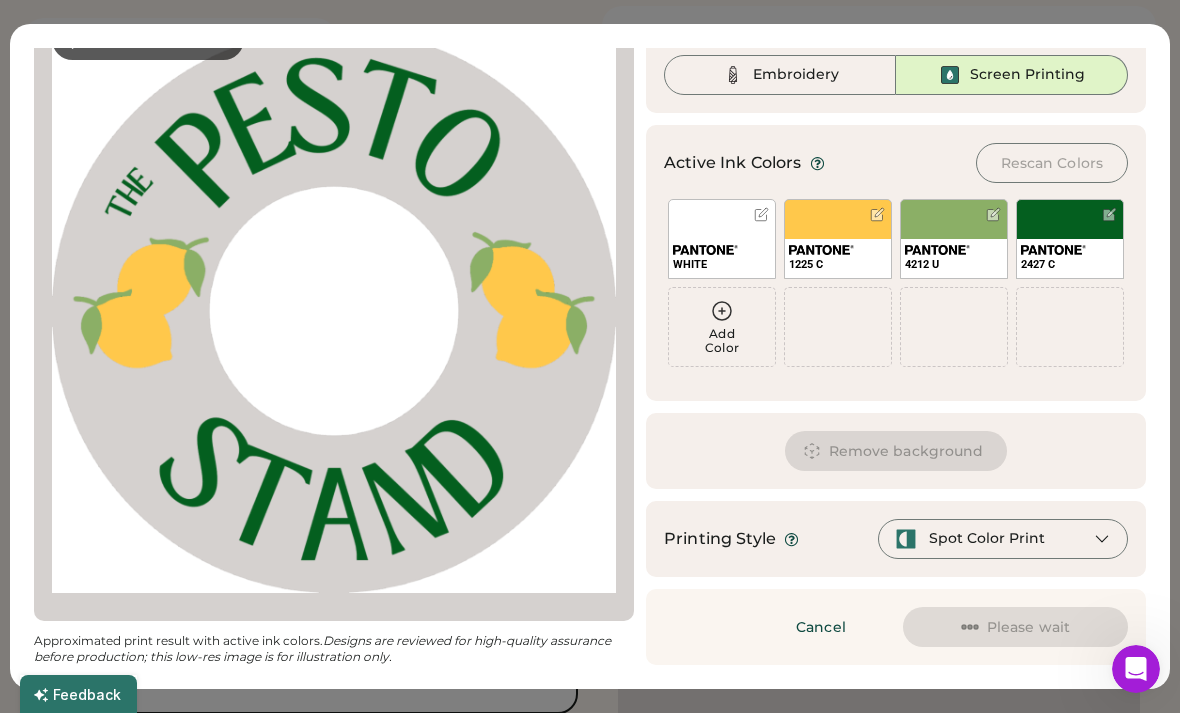 click on "Spot Color Print" at bounding box center [1003, 539] 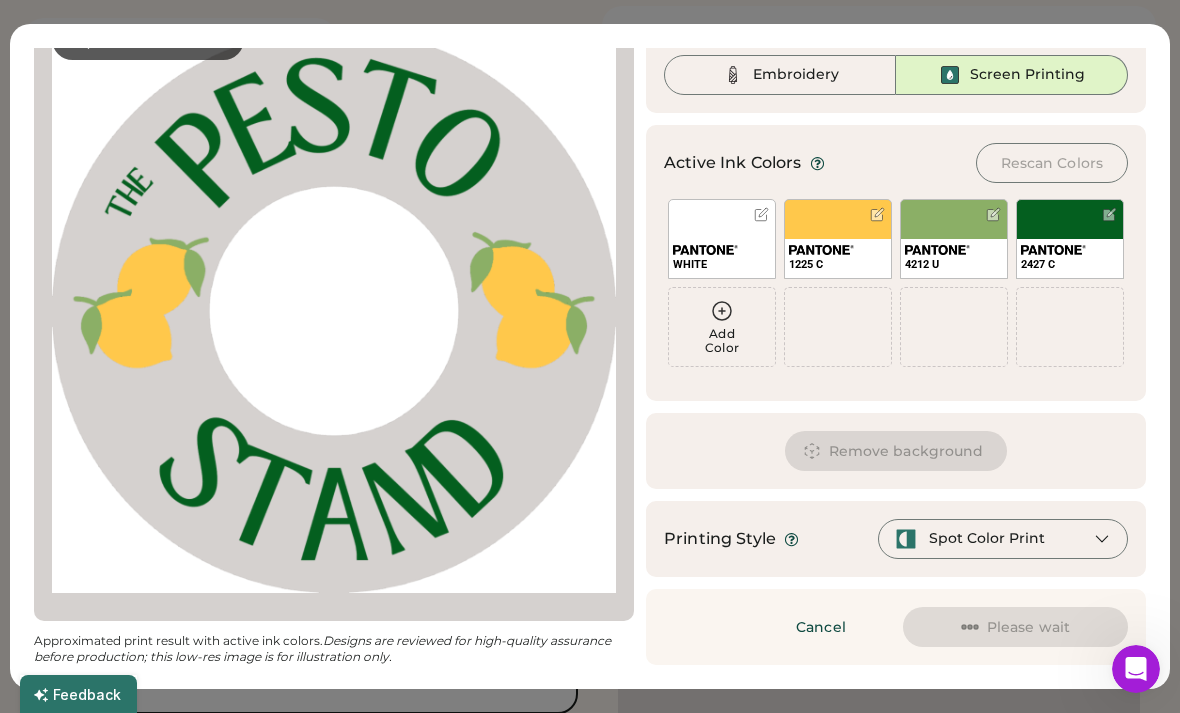 click on "Spot Color Print" at bounding box center (1003, 539) 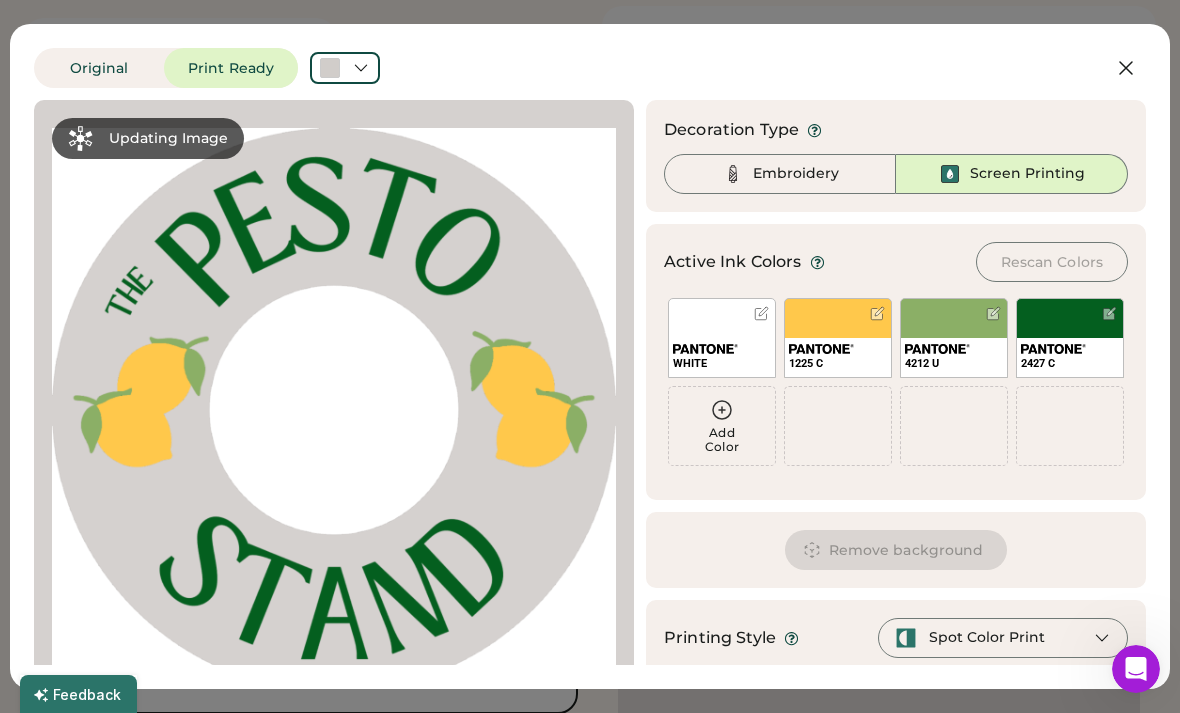 scroll, scrollTop: 0, scrollLeft: 0, axis: both 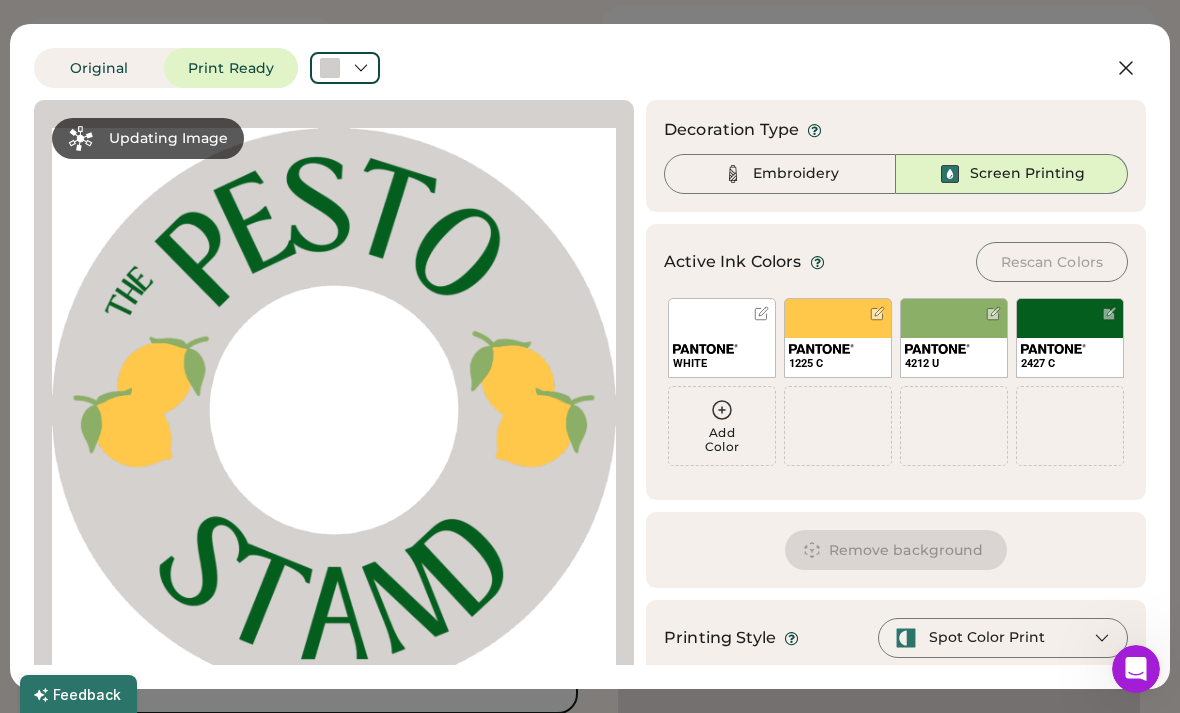 click 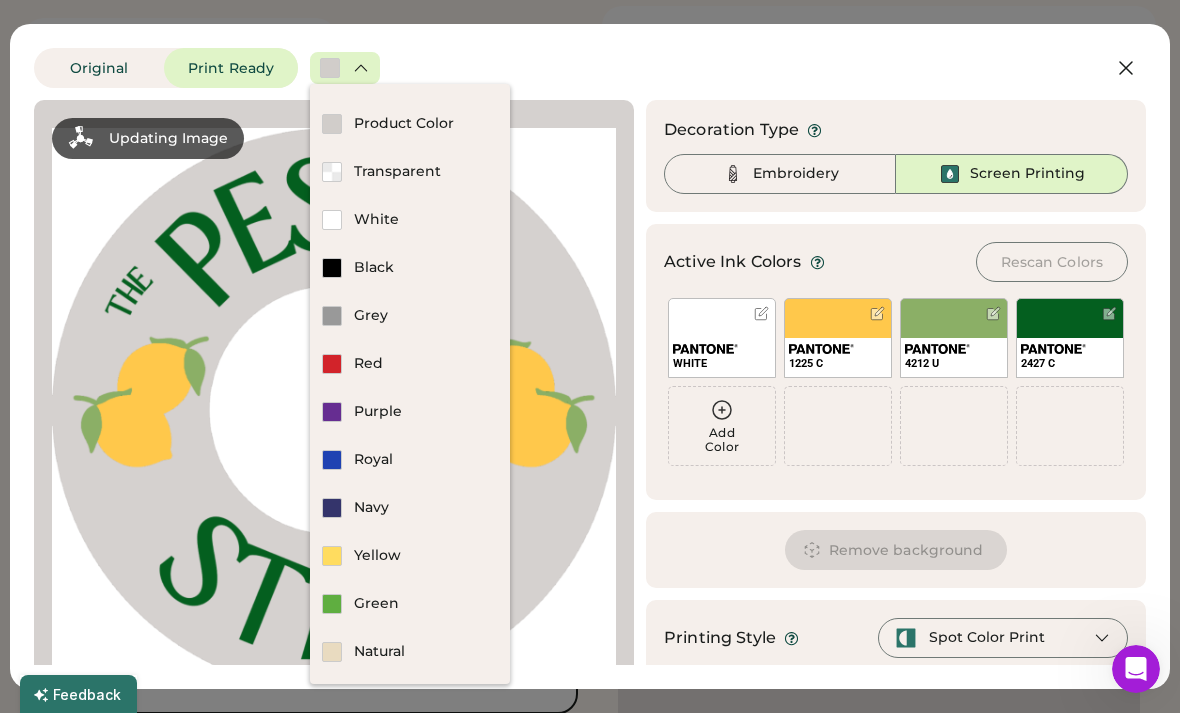 scroll, scrollTop: 40, scrollLeft: 0, axis: vertical 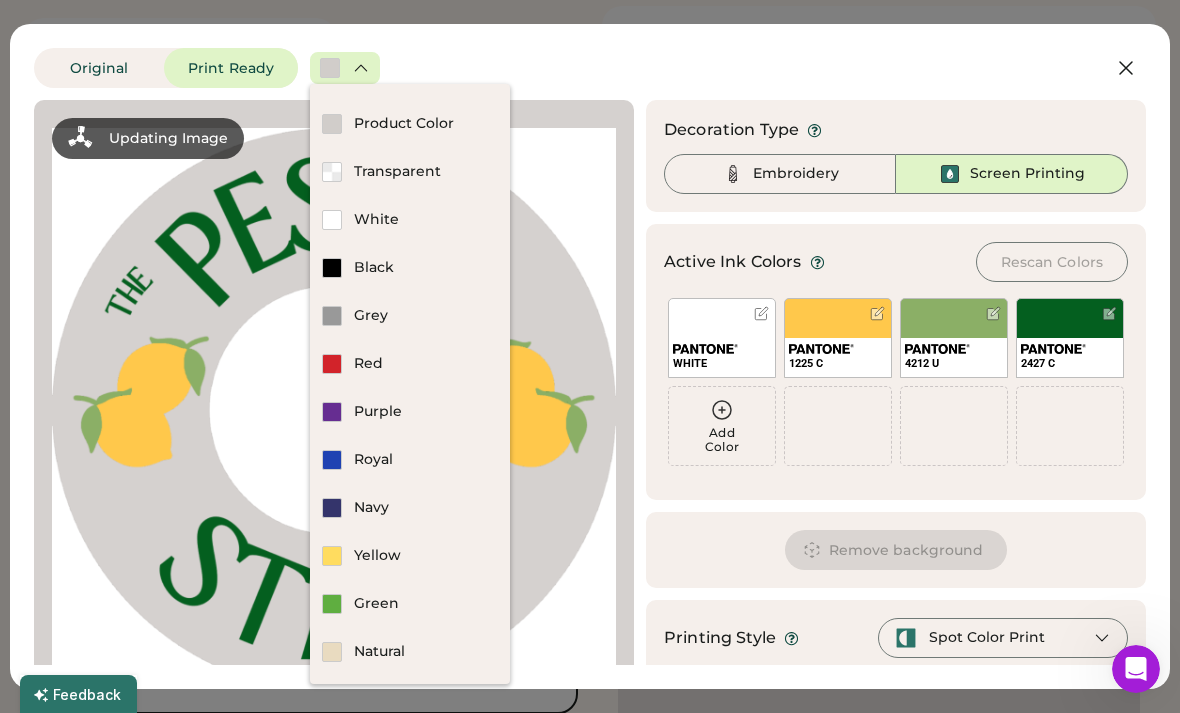 click on "Natural" at bounding box center (426, 652) 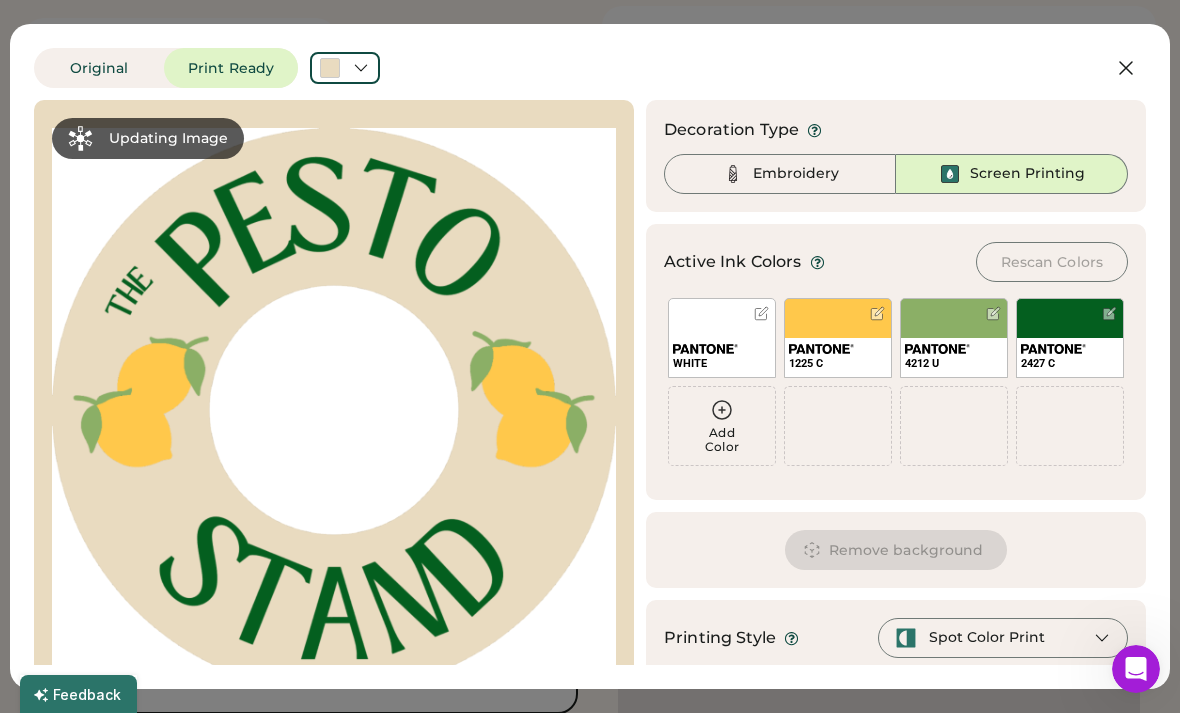click at bounding box center [334, 410] 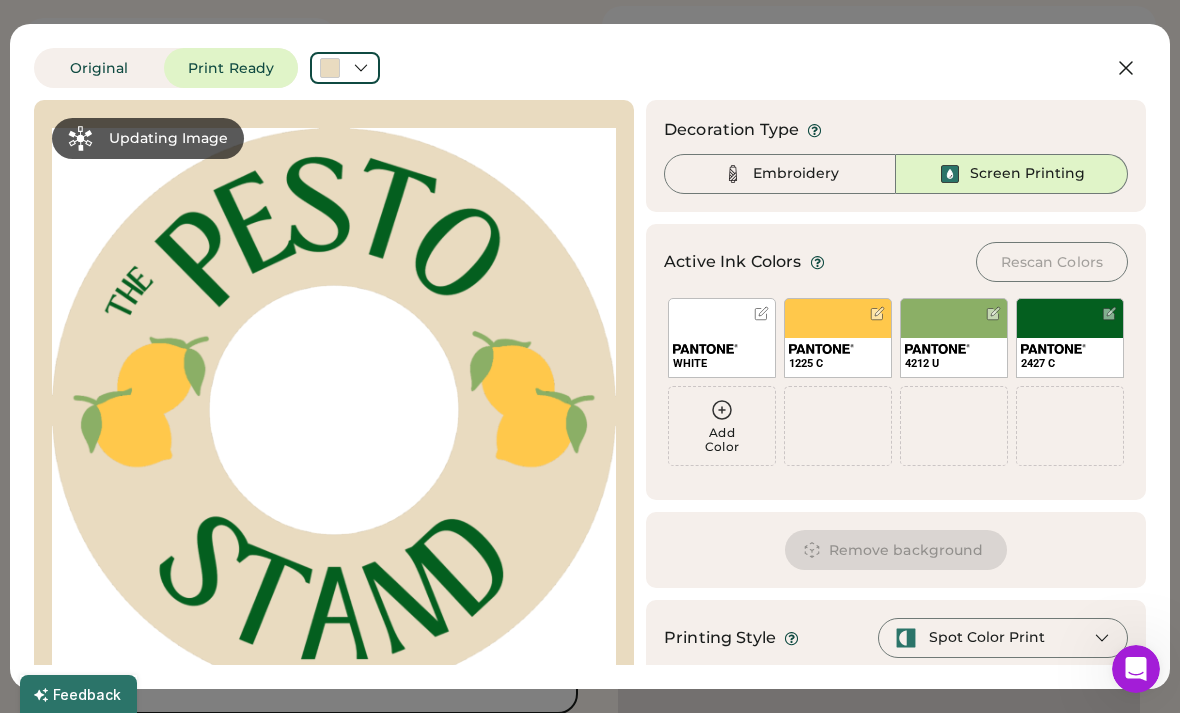 click at bounding box center (334, 410) 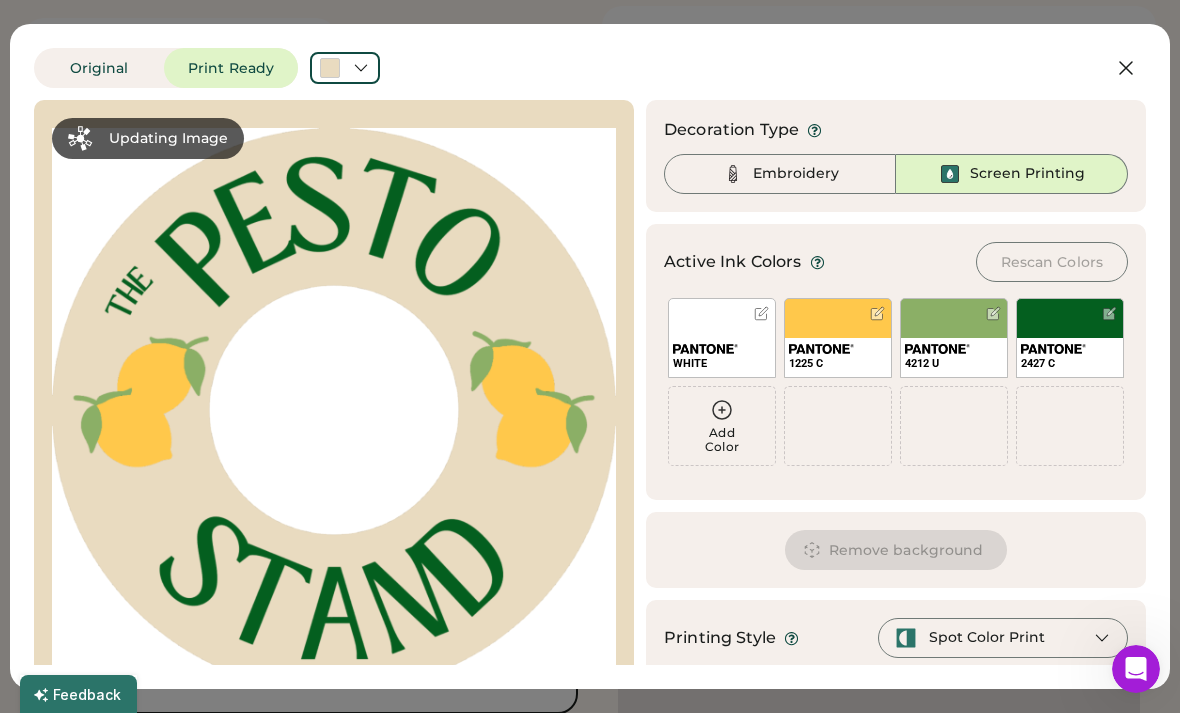 click 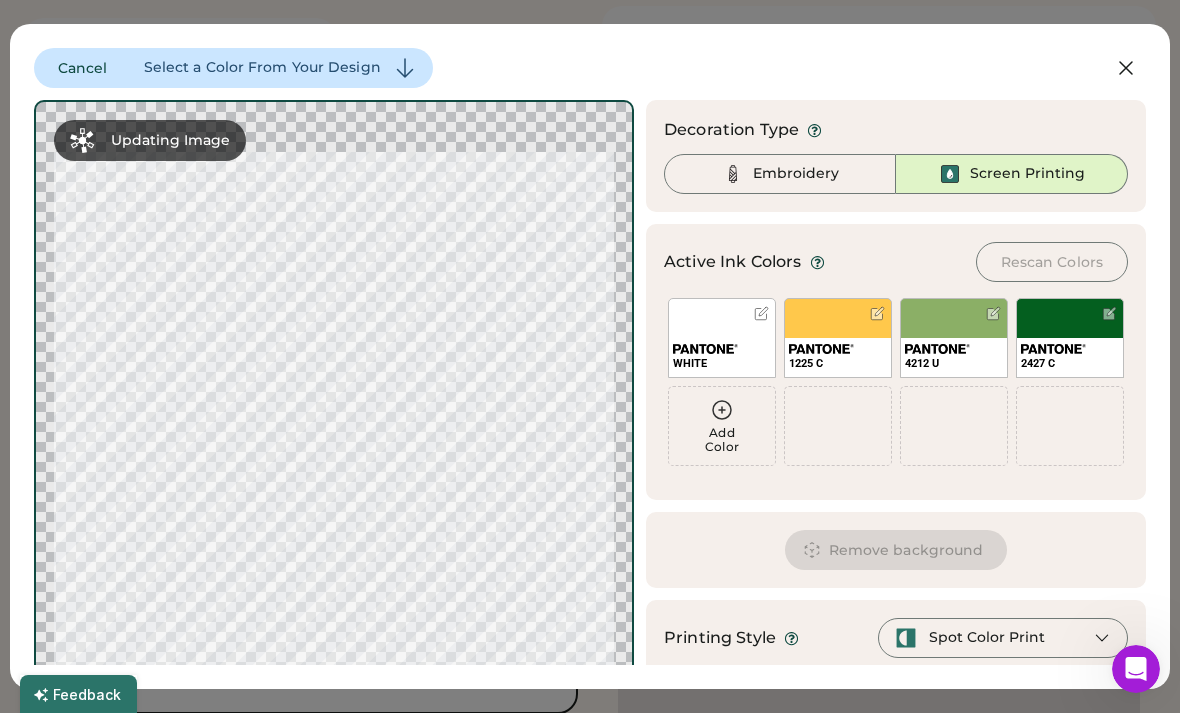 click on "Cancel Select a Color From Your Design" at bounding box center [233, 68] 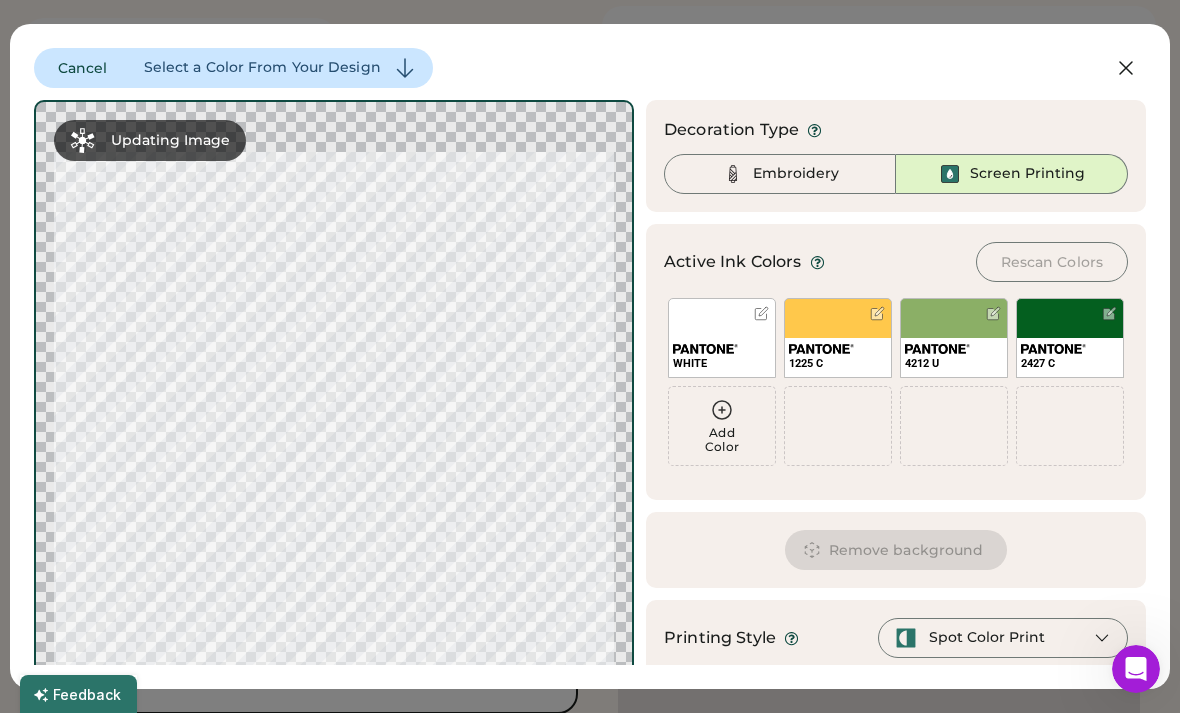 click on "Original Print Ready    Cancel Select a Color From Your Design
Updating Image Approximated print result with active ink colors.
Designs are reviewed for high-quality assurance before production; this low-res image is for illustration only.
Decoration Type Embroidery Screen Printing Active Ink Colors Rescan Colors    Add
Color WHITE 1225 C 4212 U 2427 C    Add
Color    We've selected these colors from your artwork.
Now, we'll apply them to your design.  Don't worry; you can make changes in the next step.    Remove background    Edit Background Printing Style Spot Color Print    Cancel Please wait Preparing changes" at bounding box center [590, 356] 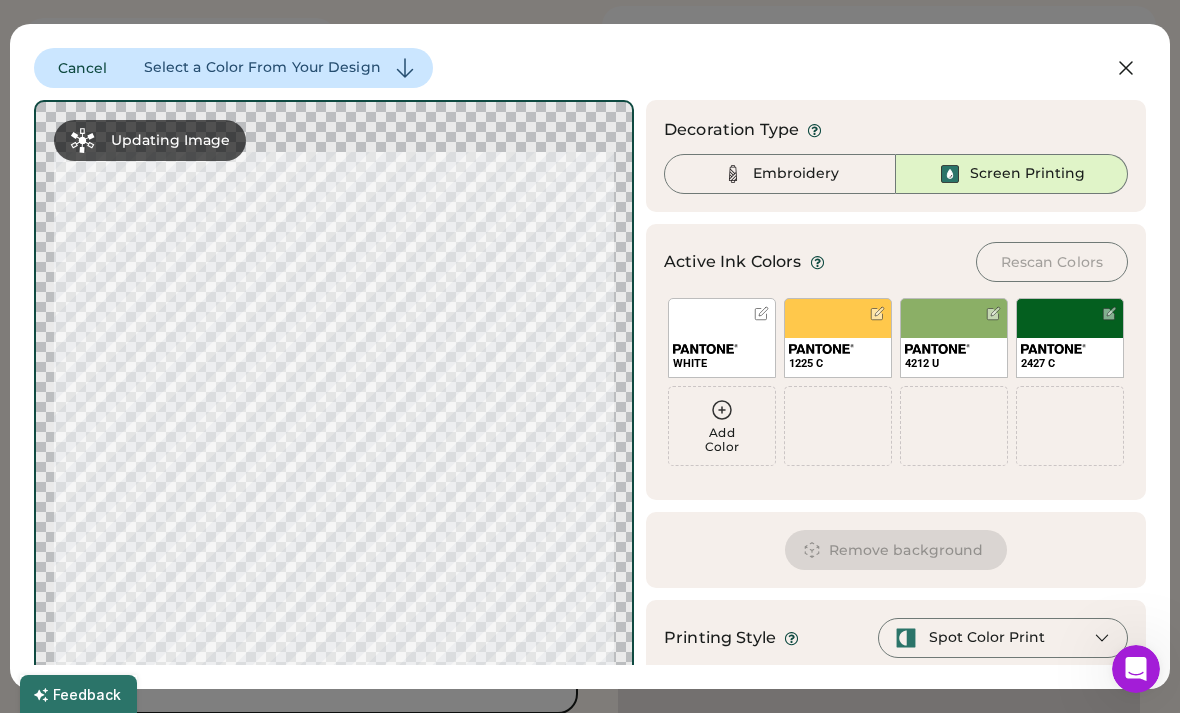 click 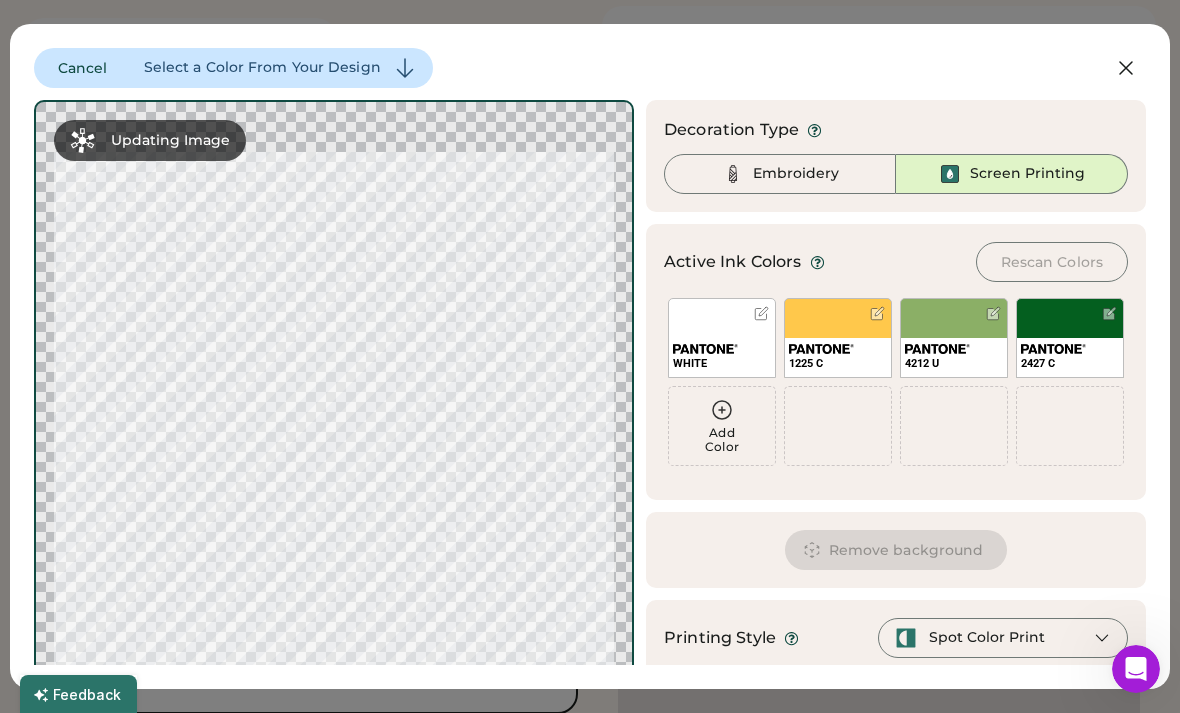 click on "Select a Color From Your Design" at bounding box center [262, 68] 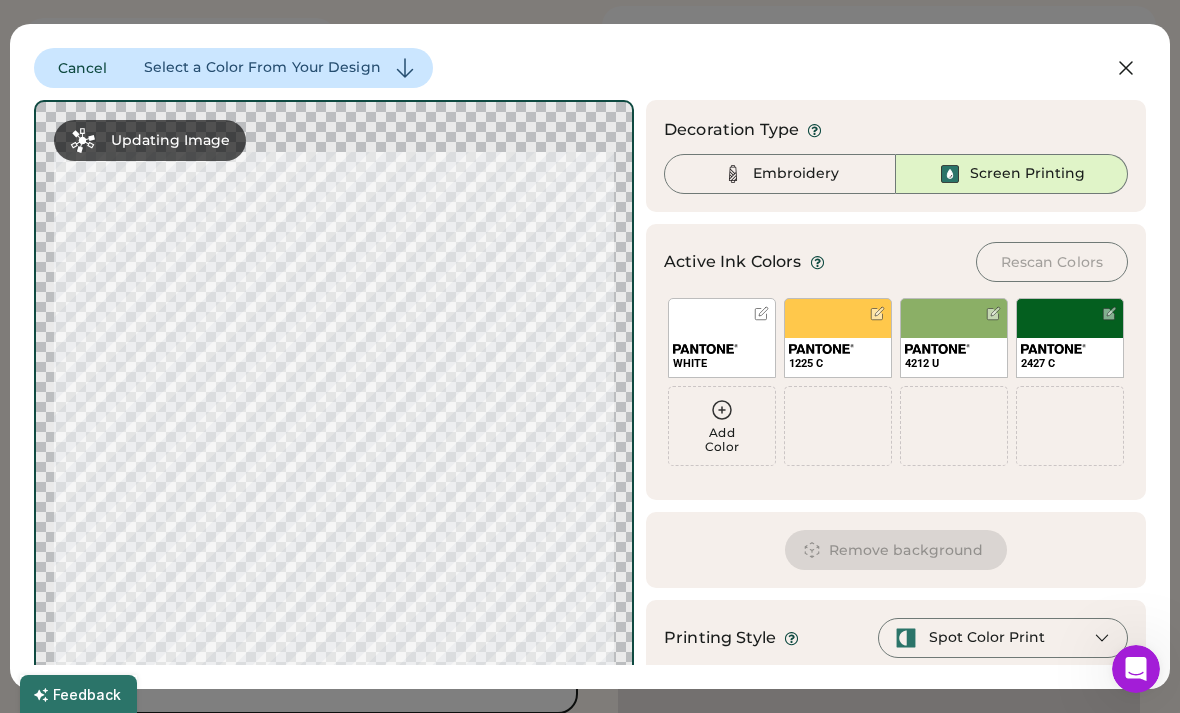 scroll, scrollTop: 0, scrollLeft: 0, axis: both 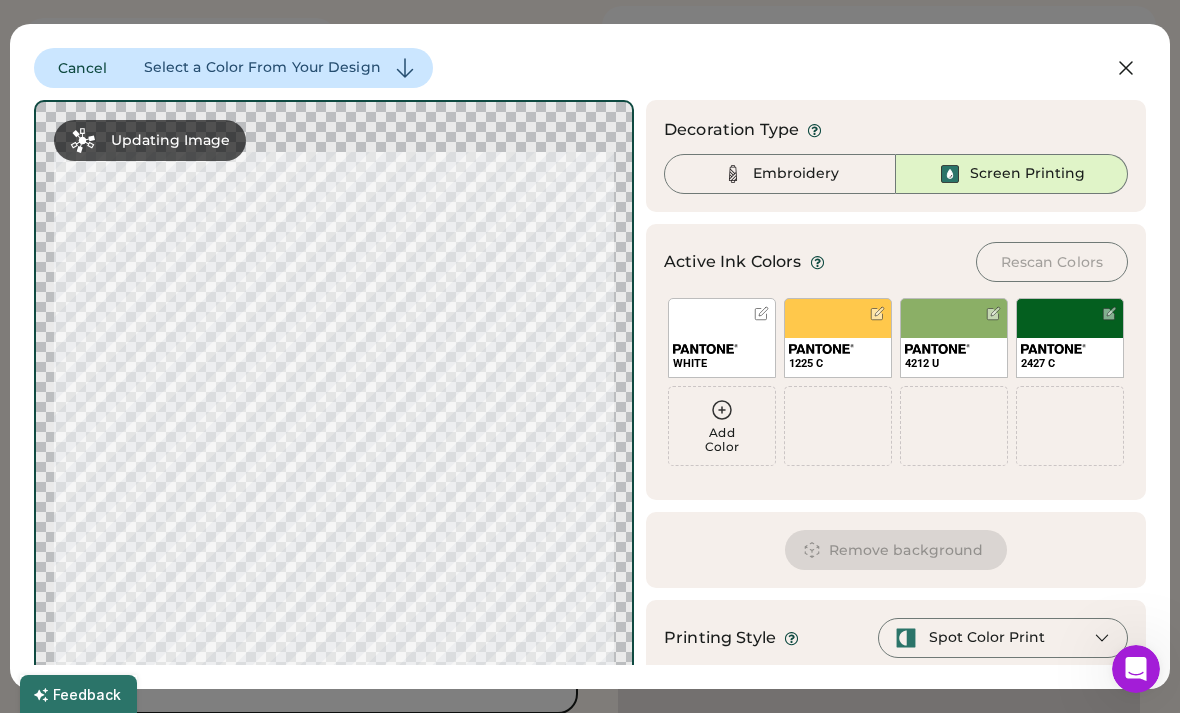 click 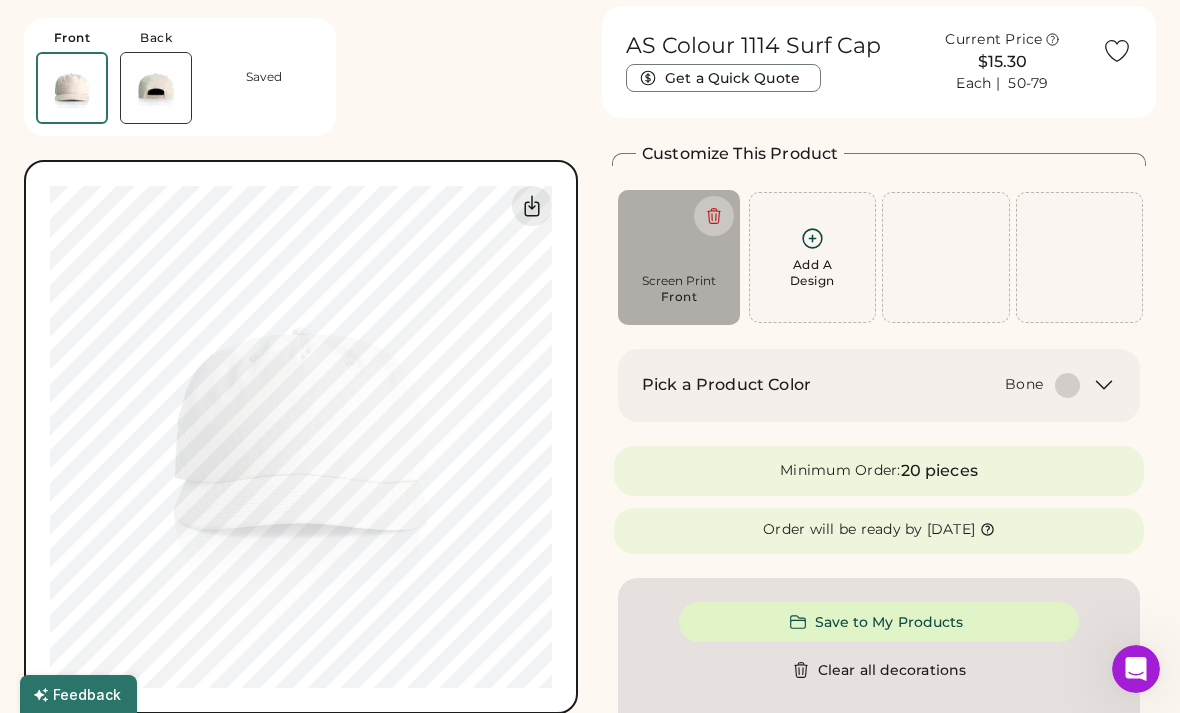 click 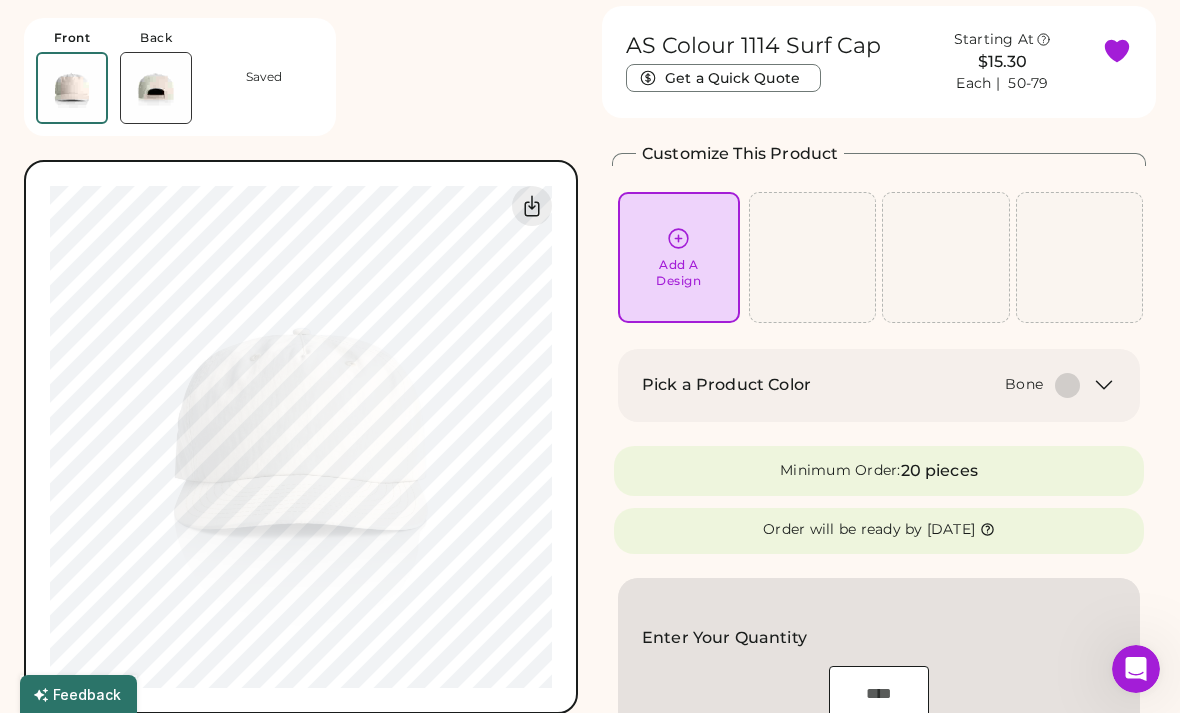 click on "Add A
Design" at bounding box center (679, 257) 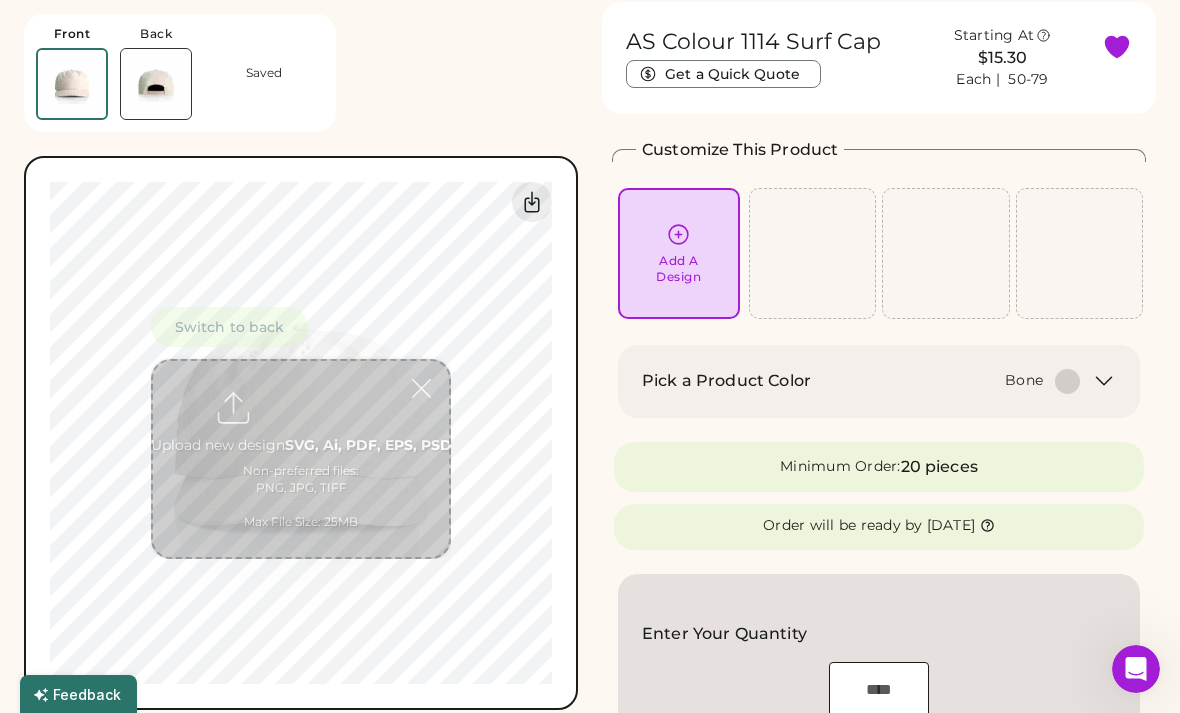 scroll, scrollTop: 75, scrollLeft: 0, axis: vertical 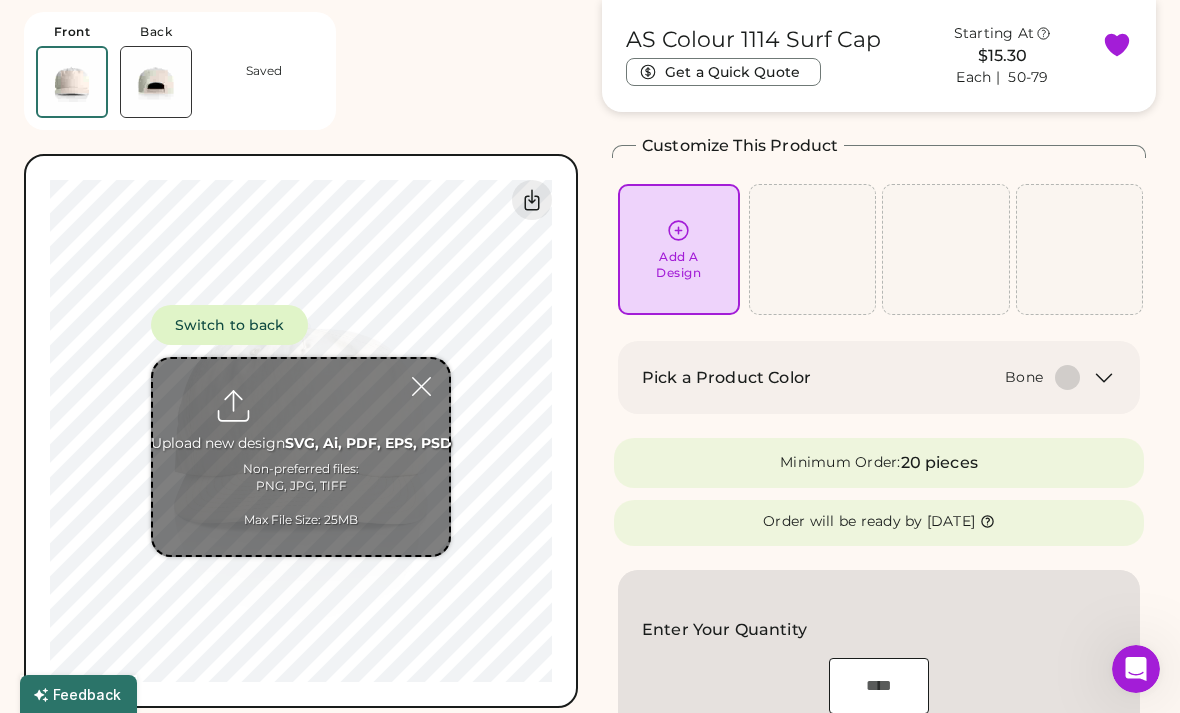 click at bounding box center [301, 457] 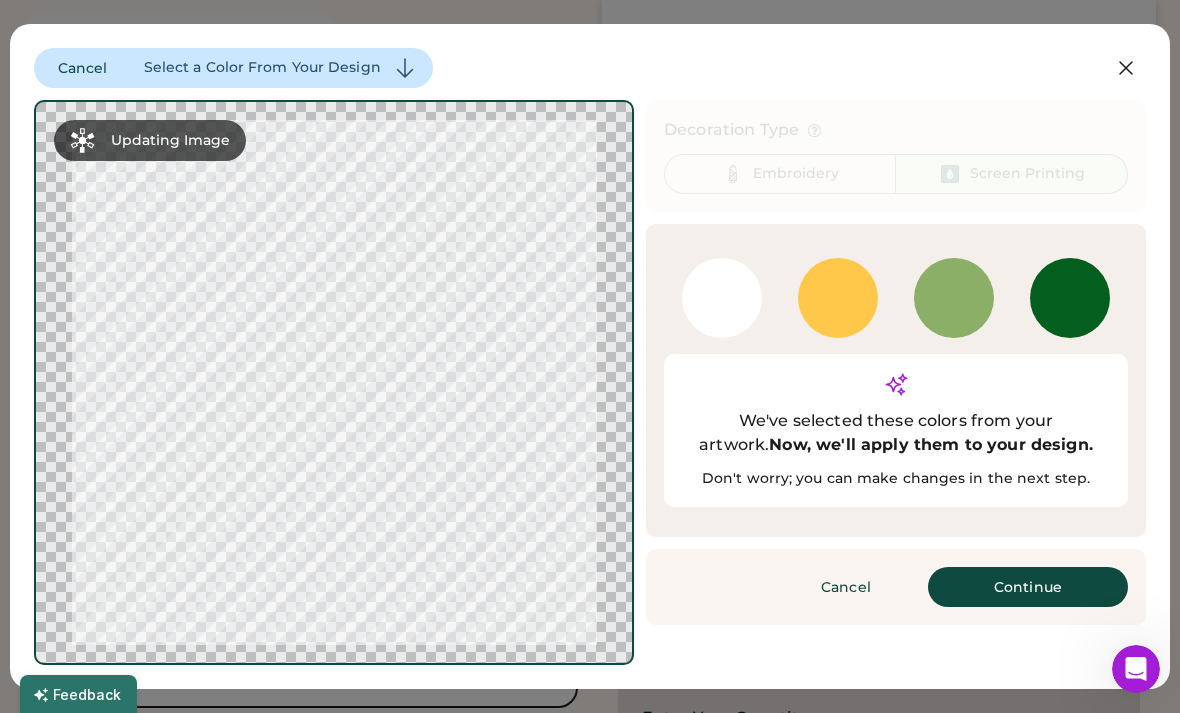 click on "Continue" at bounding box center [1028, 587] 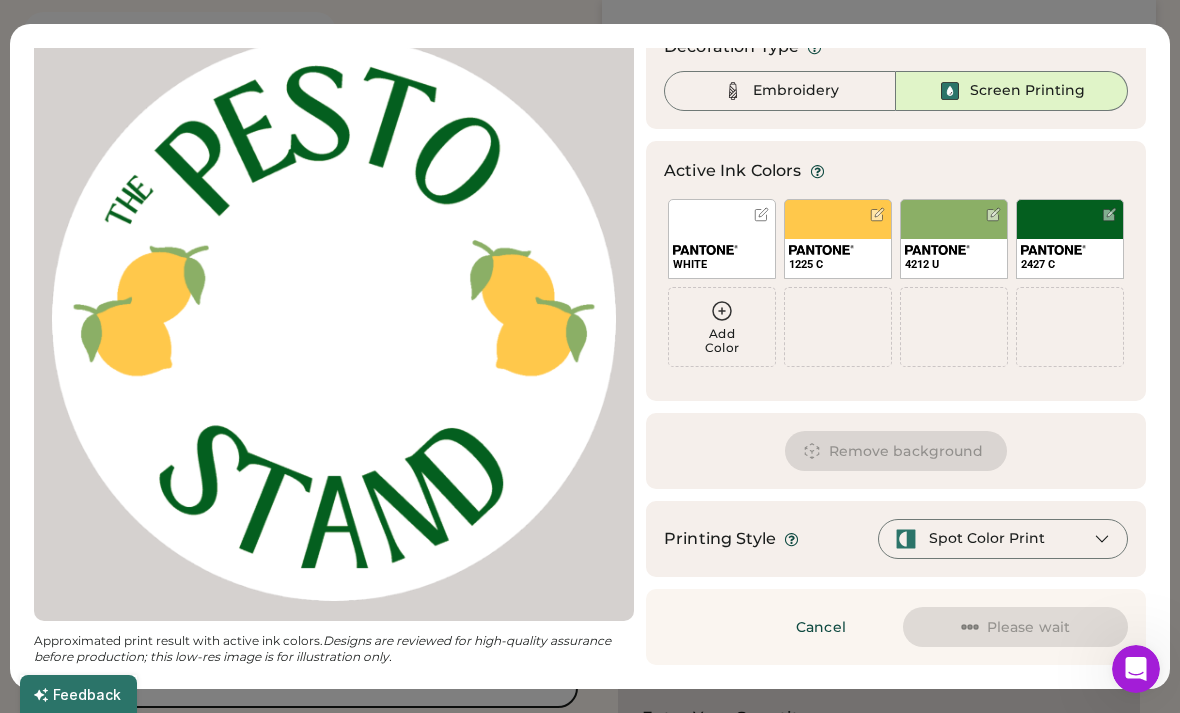 scroll, scrollTop: 83, scrollLeft: 0, axis: vertical 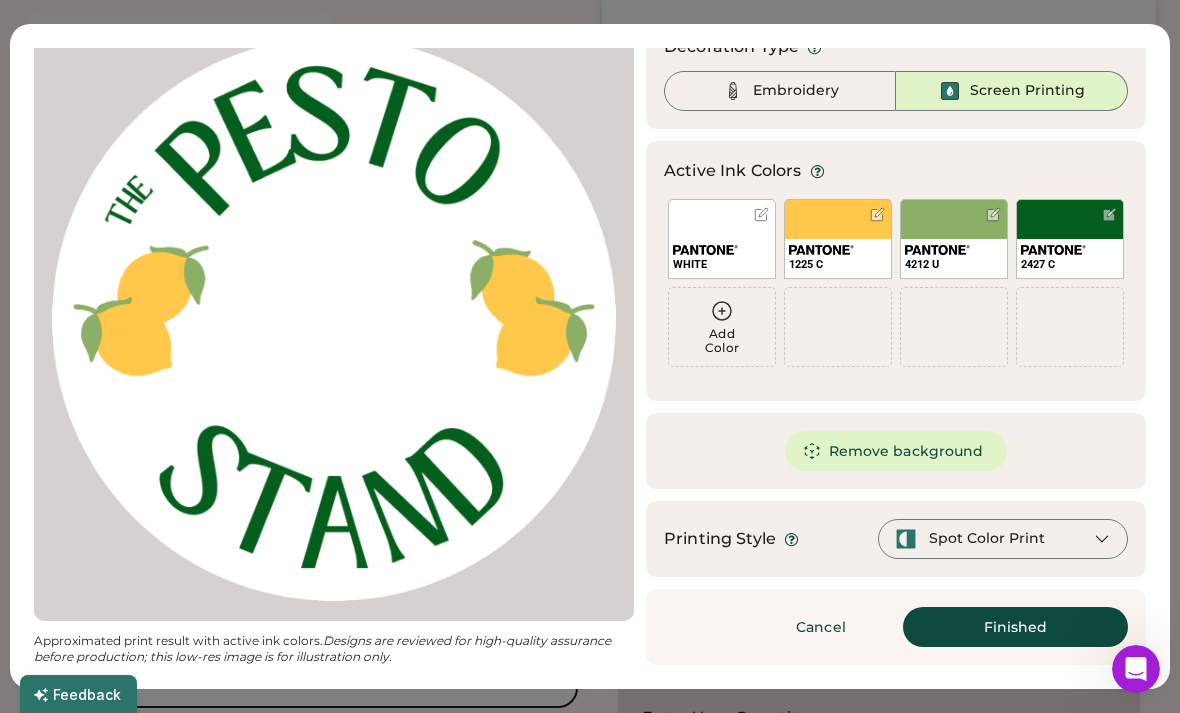 click on "Finished" at bounding box center (1015, 627) 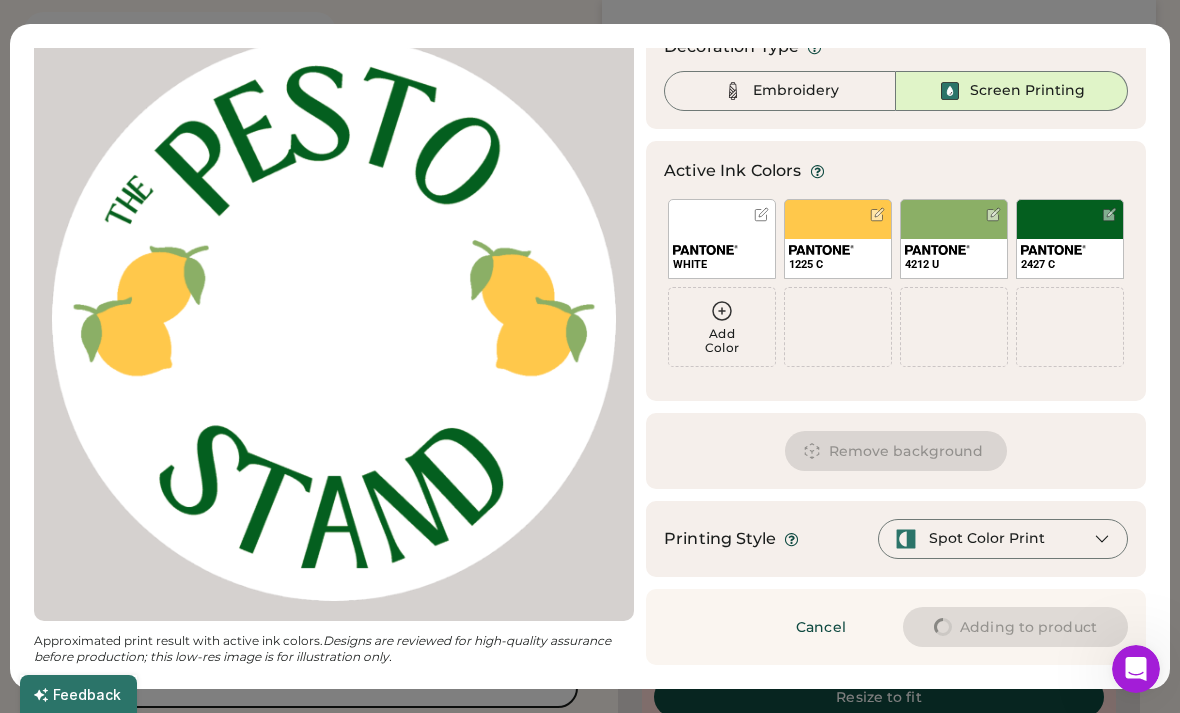 type on "****" 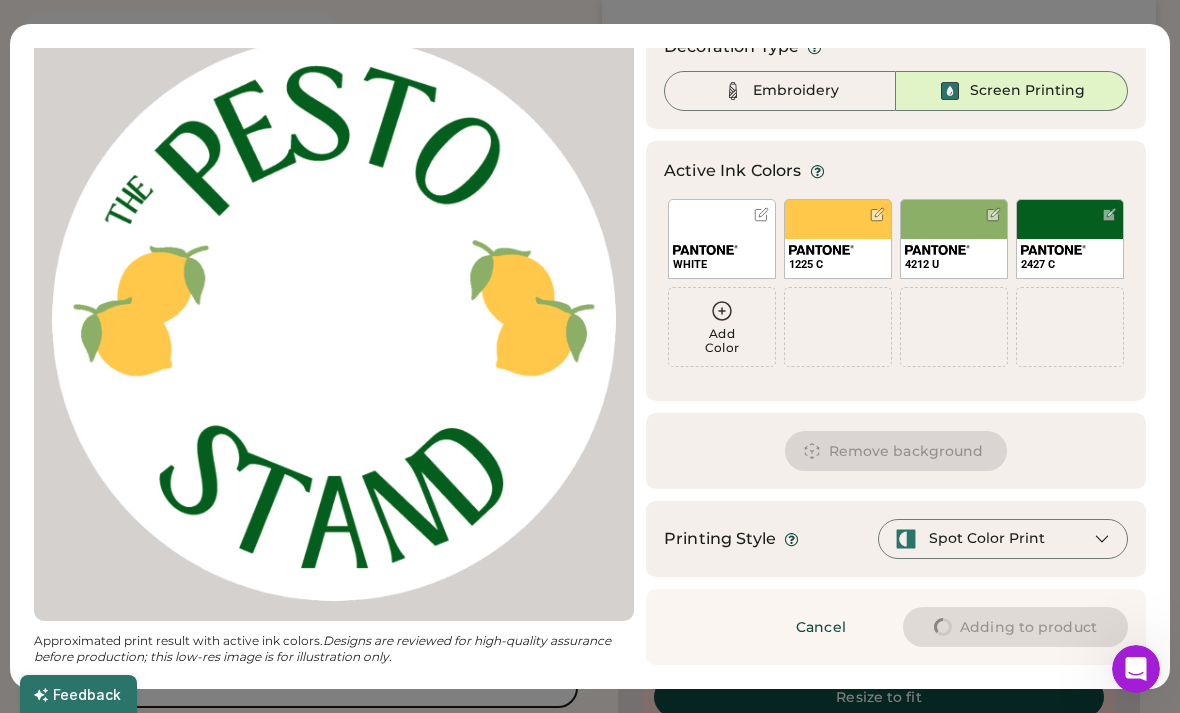 type on "****" 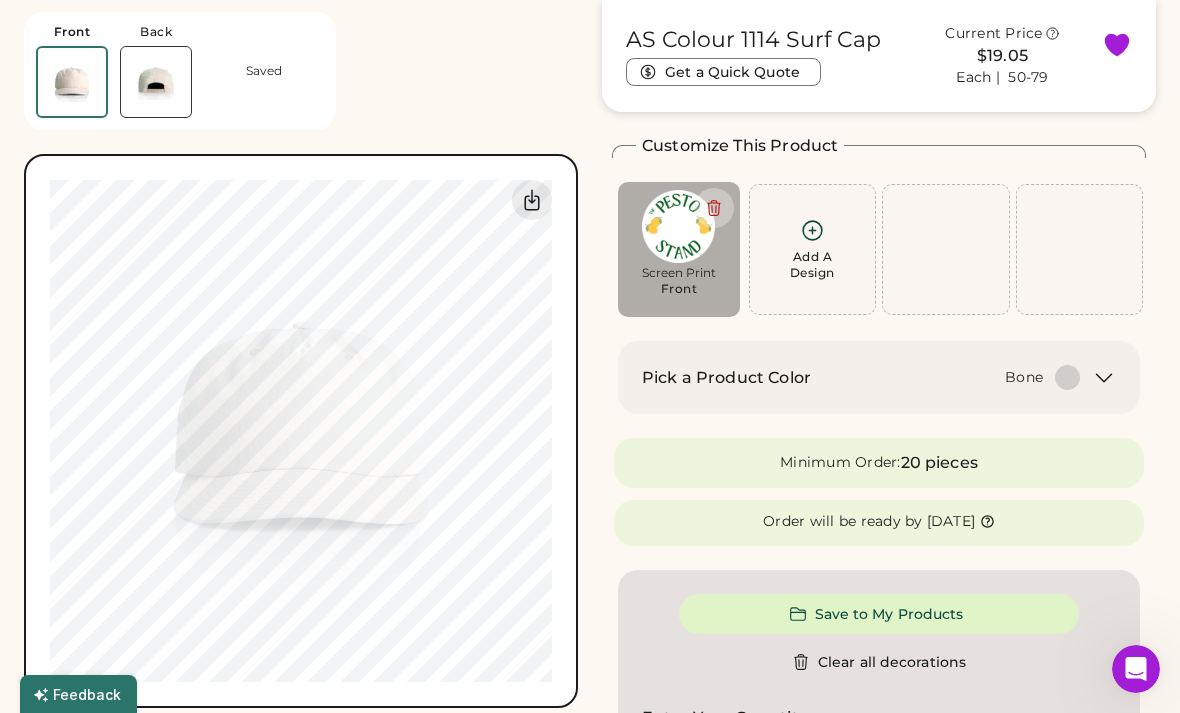 type on "****" 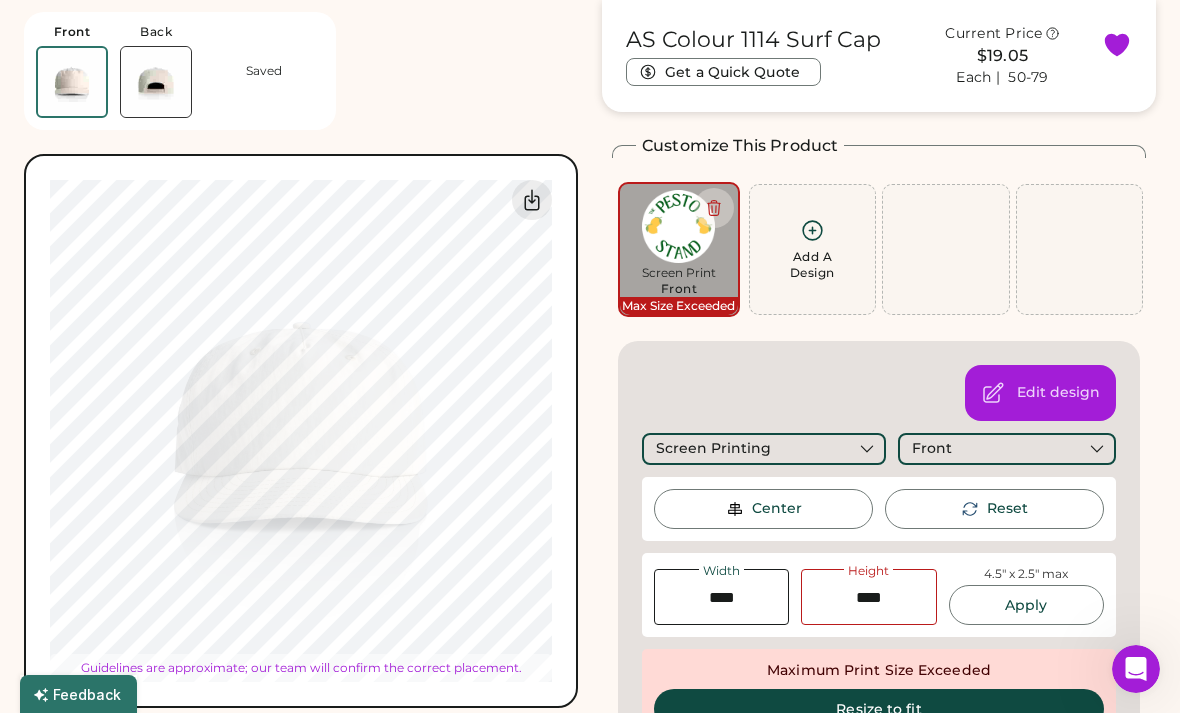 type on "****" 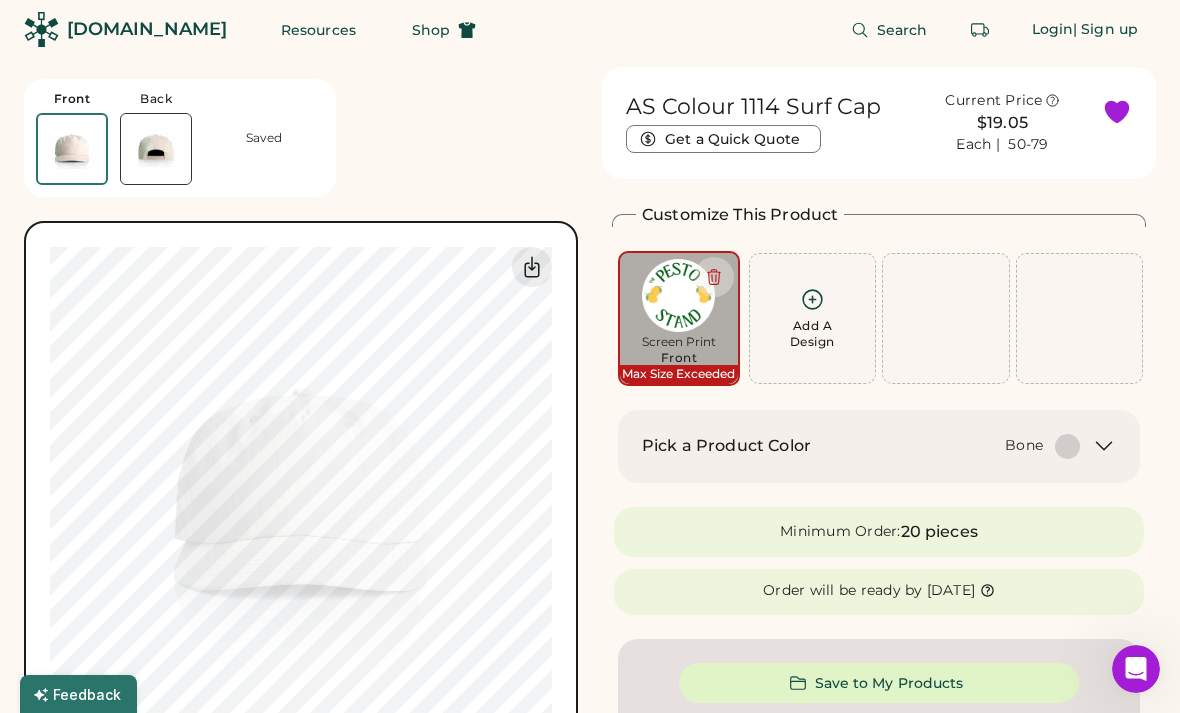scroll, scrollTop: 0, scrollLeft: 0, axis: both 